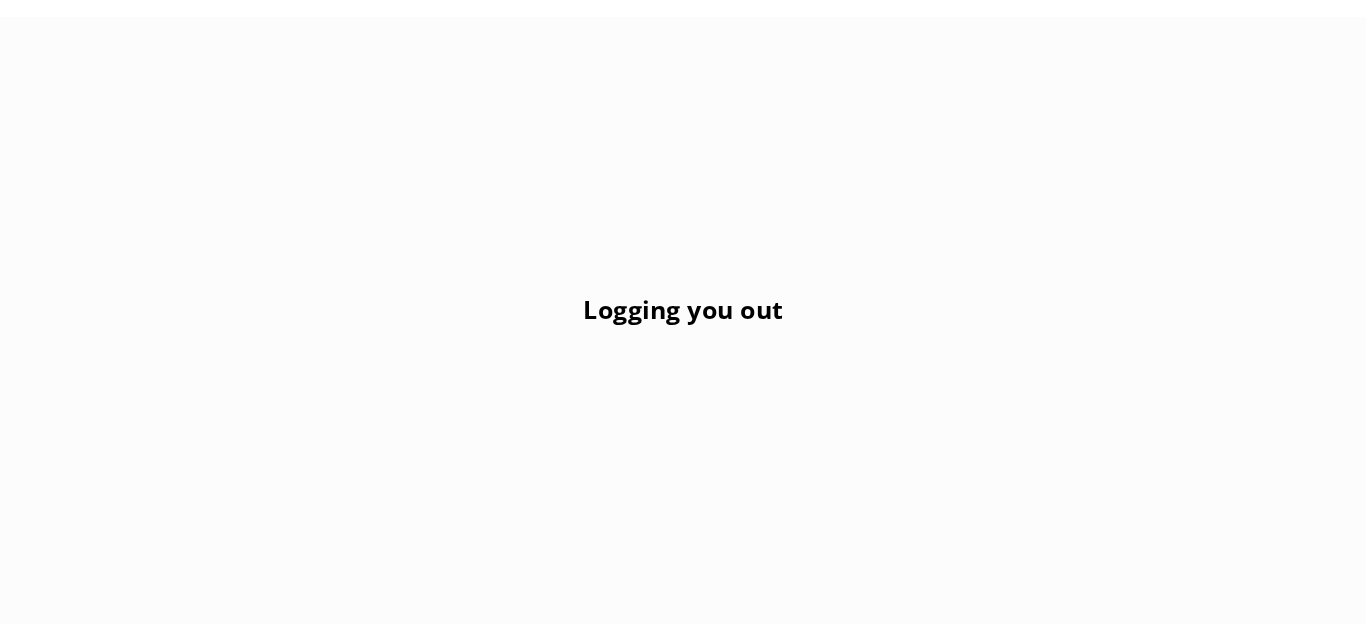 scroll, scrollTop: 0, scrollLeft: 0, axis: both 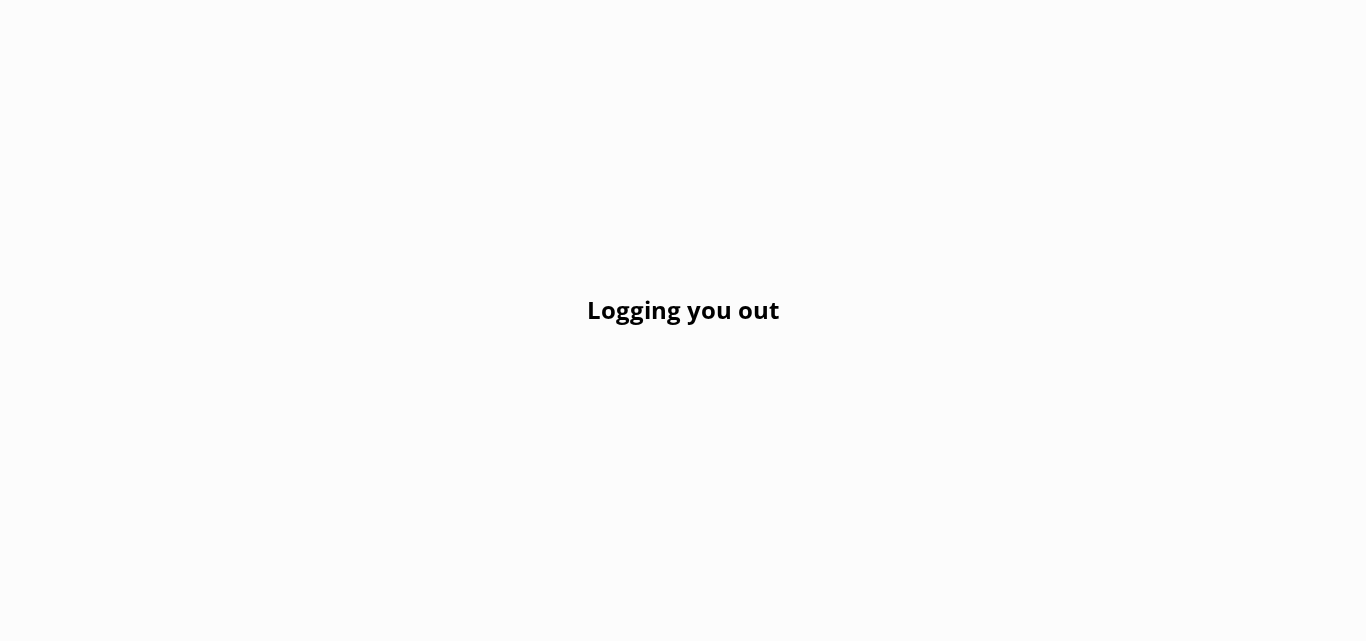 click on "Logging you out" at bounding box center (683, 310) 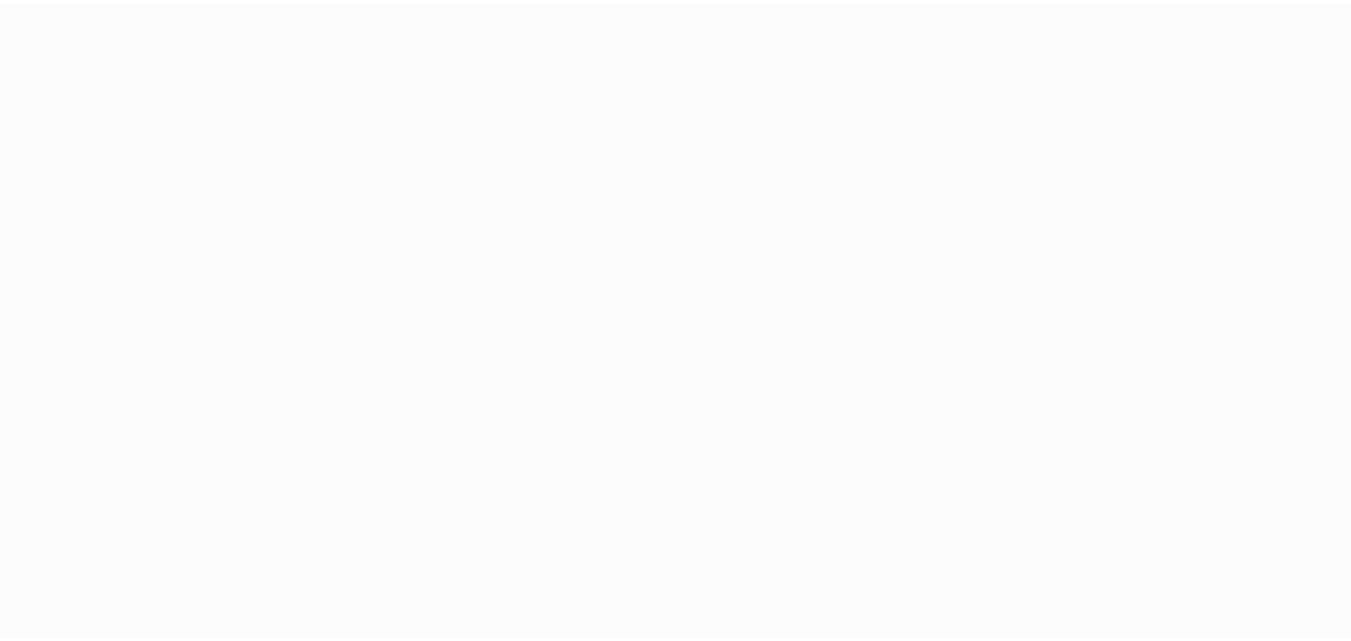 scroll, scrollTop: 0, scrollLeft: 0, axis: both 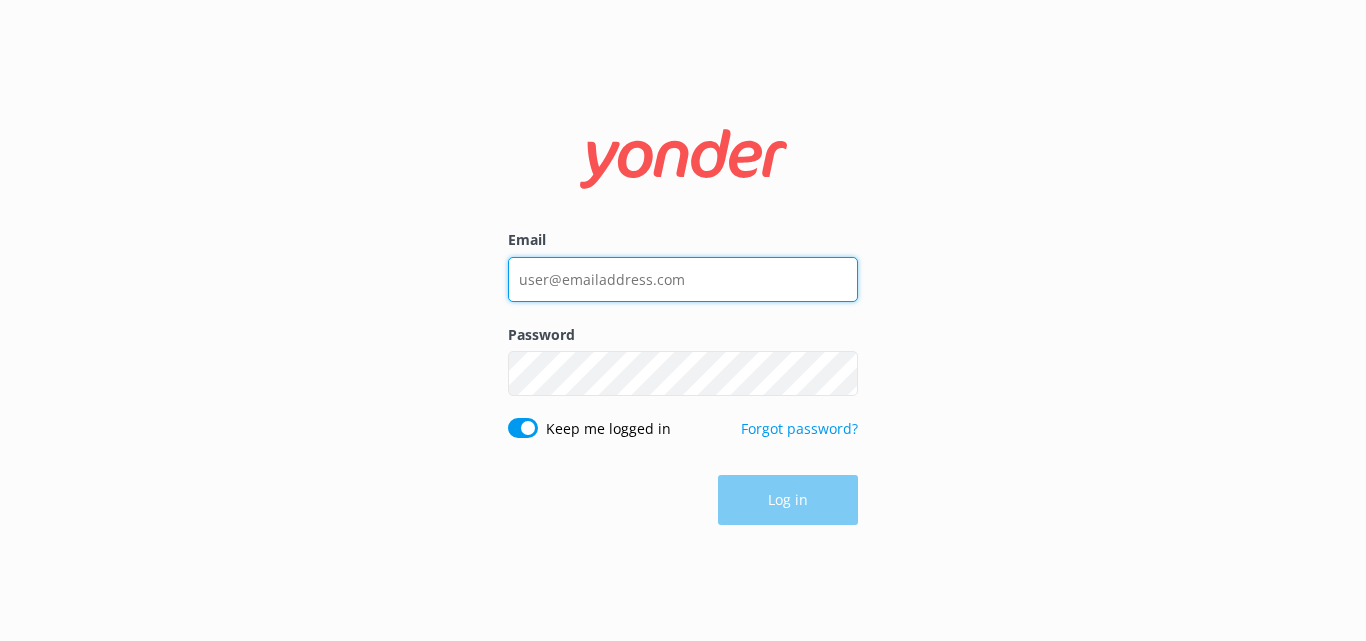 type on "[EMAIL_ADDRESS][DOMAIN_NAME]" 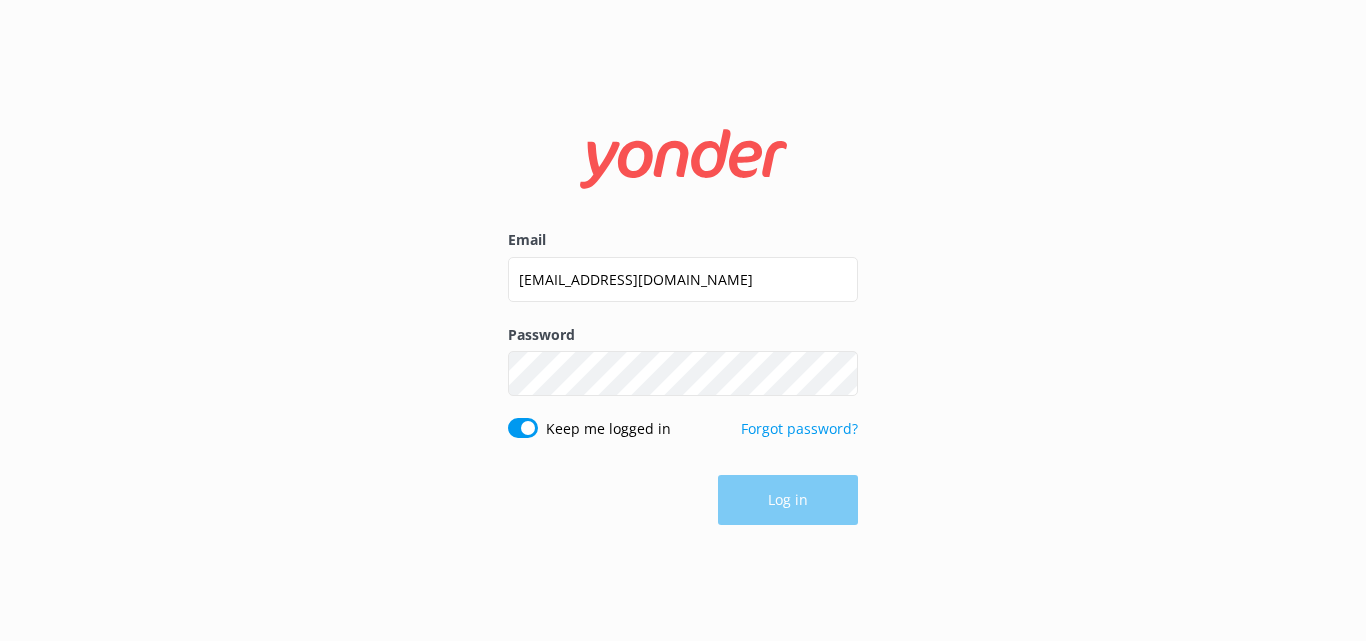click on "Log in" at bounding box center (683, 500) 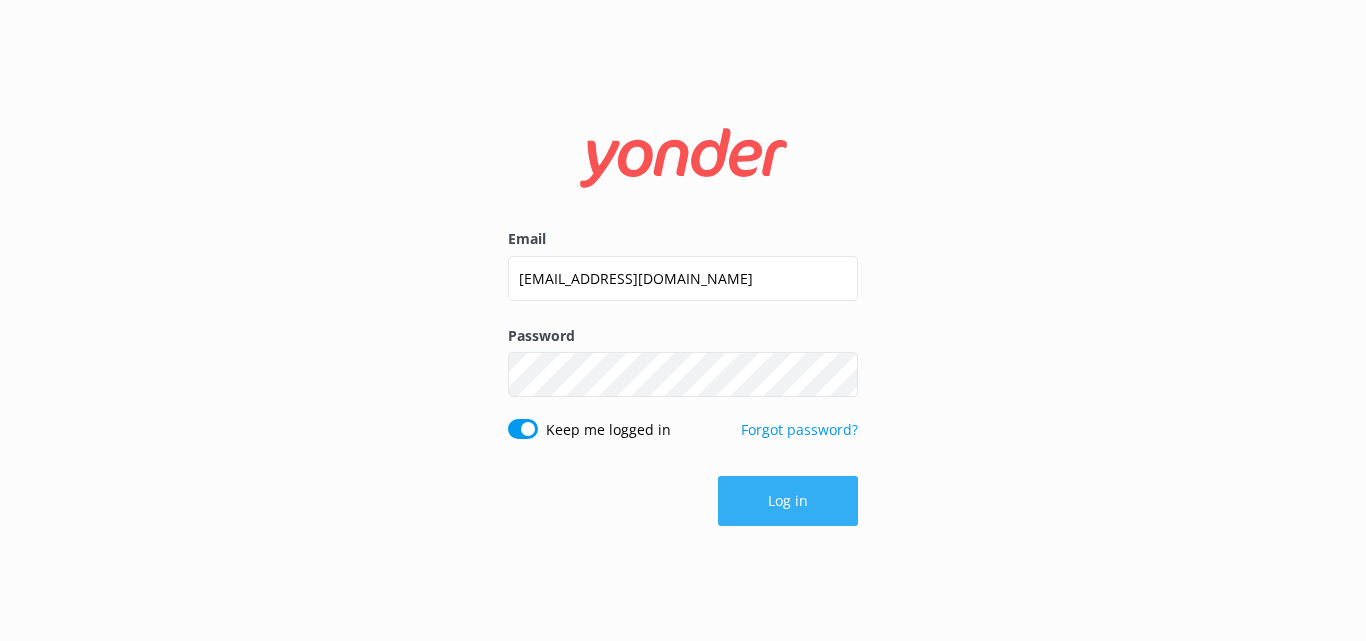click on "Log in" at bounding box center [788, 501] 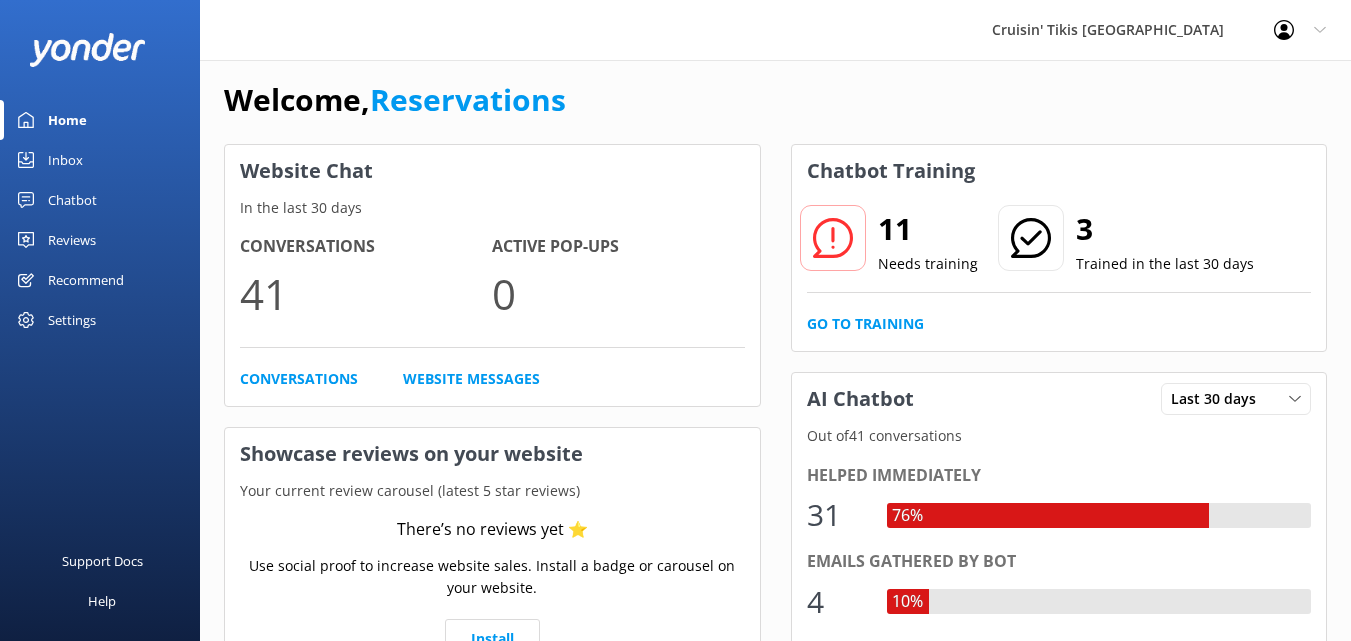 scroll, scrollTop: 0, scrollLeft: 0, axis: both 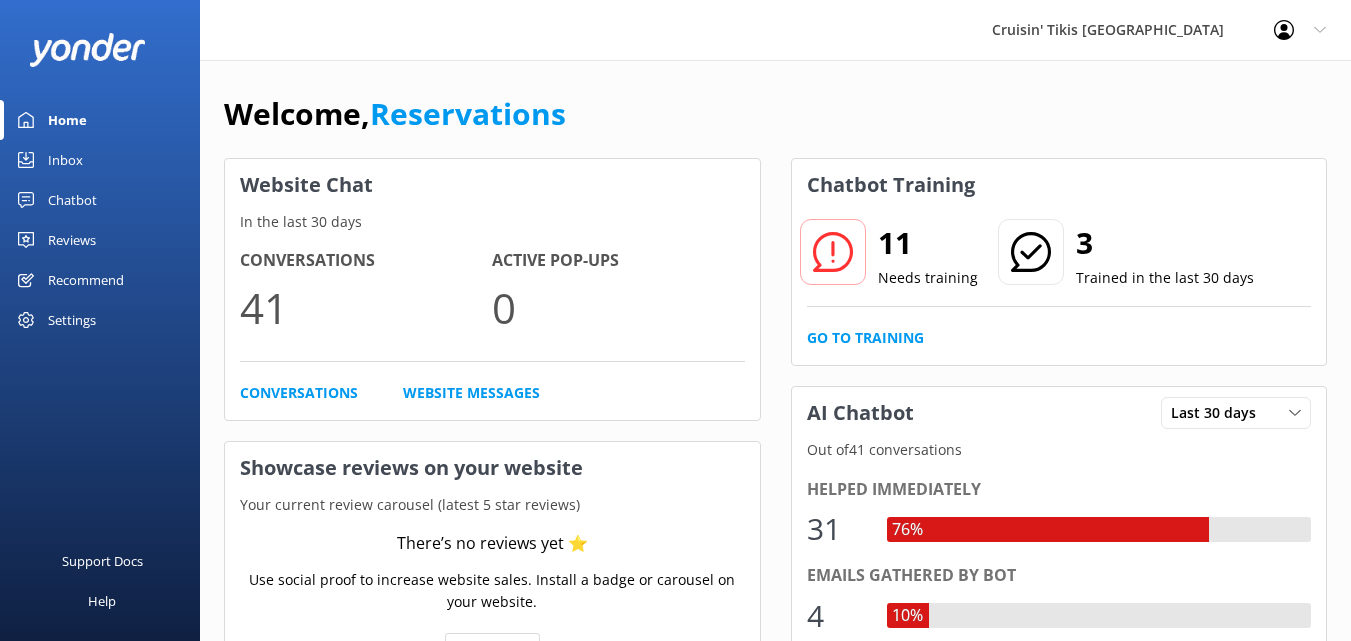 click on "Inbox" at bounding box center [65, 160] 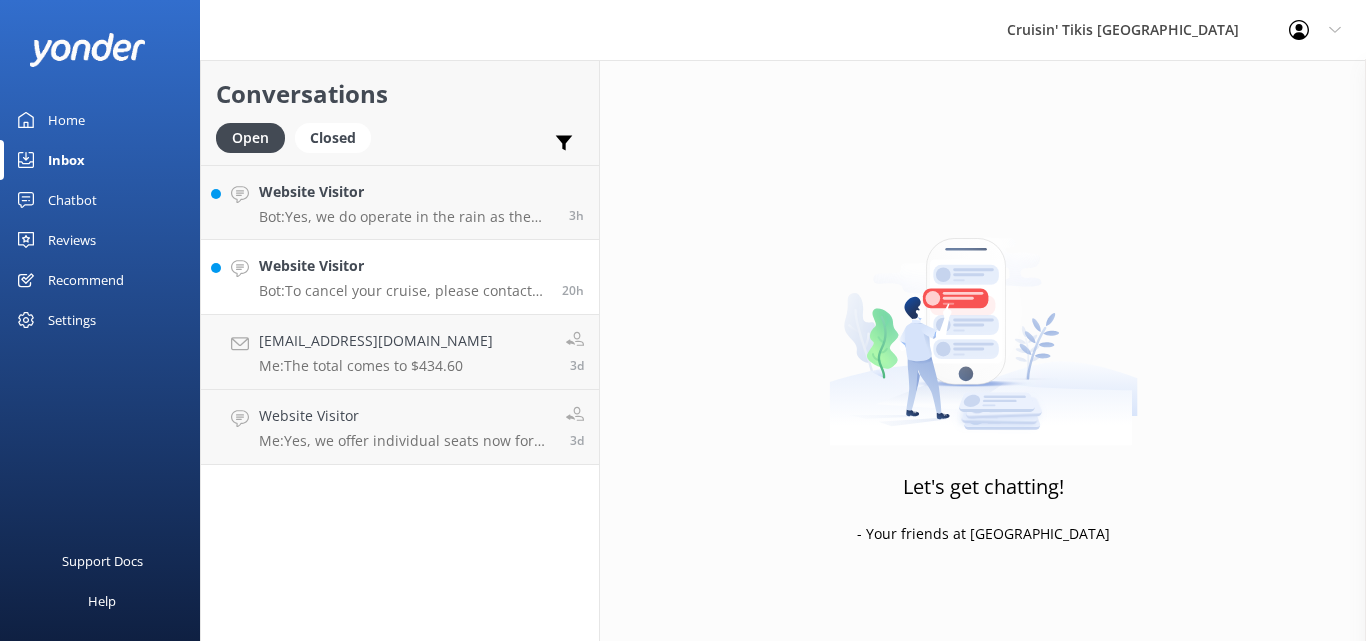 click on "Website Visitor Bot:  To cancel your cruise, please contact us at [PHONE_NUMBER] or [EMAIL_ADDRESS][DOMAIN_NAME]. Cancellations made with at least 72 hours notice will receive a full refund or the option to reschedule." at bounding box center [403, 277] 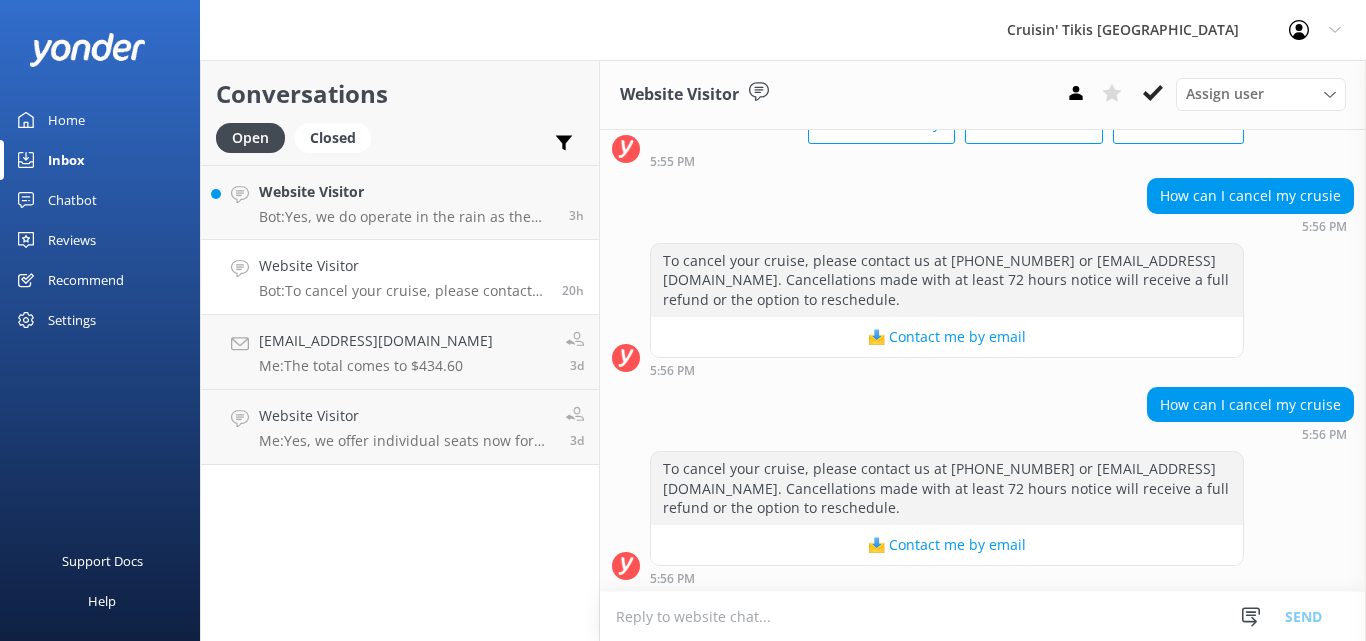 scroll, scrollTop: 156, scrollLeft: 0, axis: vertical 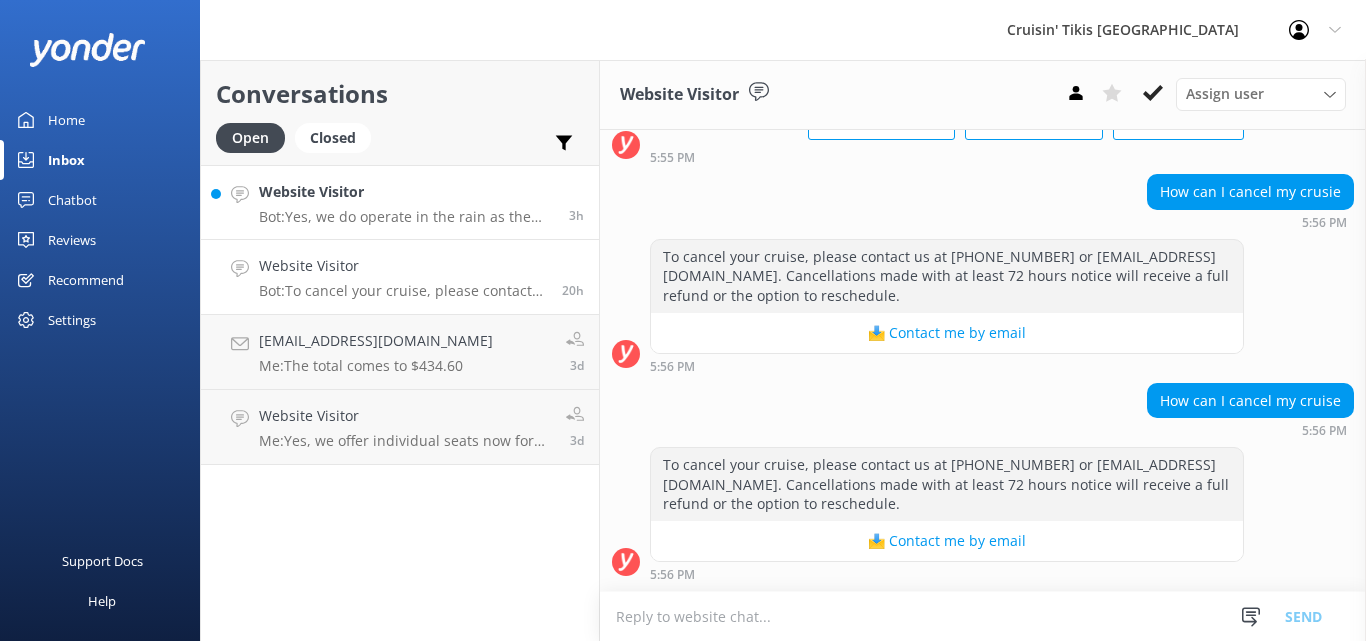 click on "Bot:  Yes, we do operate in the rain as the Tiki boats are covered with a thatched roof. However, the Captain can decide to cancel at any time due to unsafe weather or hazardous river conditions." at bounding box center (406, 217) 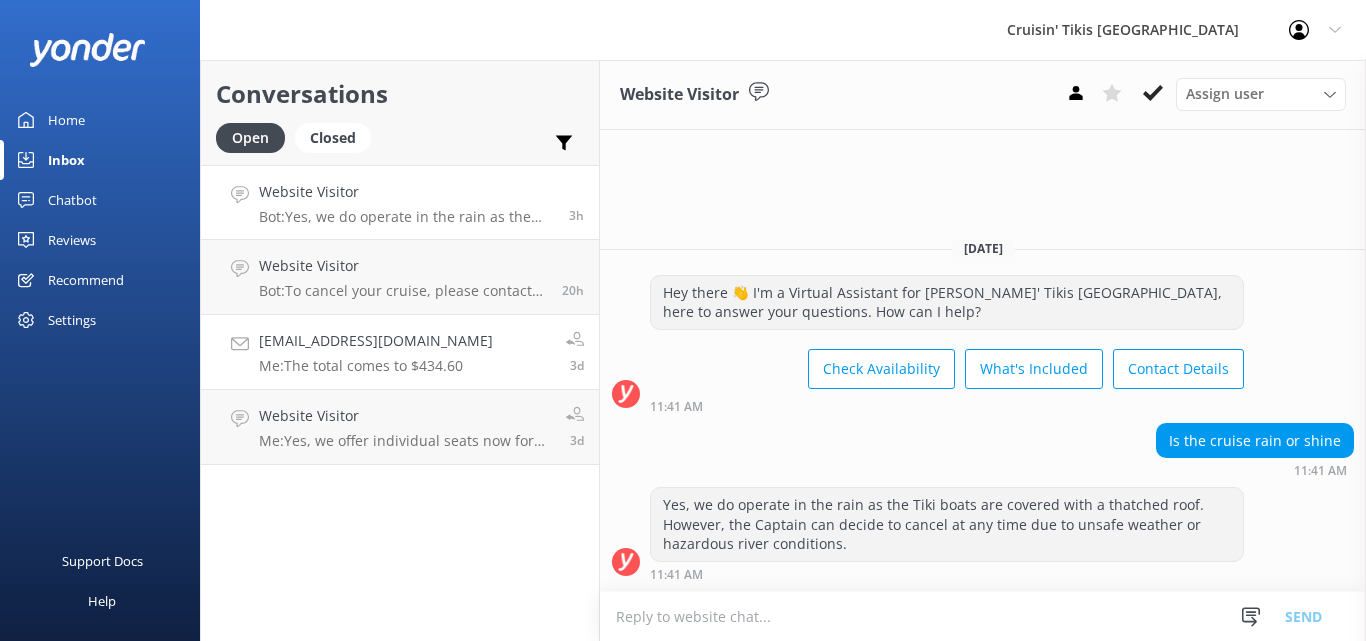 click on "Me:  The total comes to $434.60" at bounding box center [376, 366] 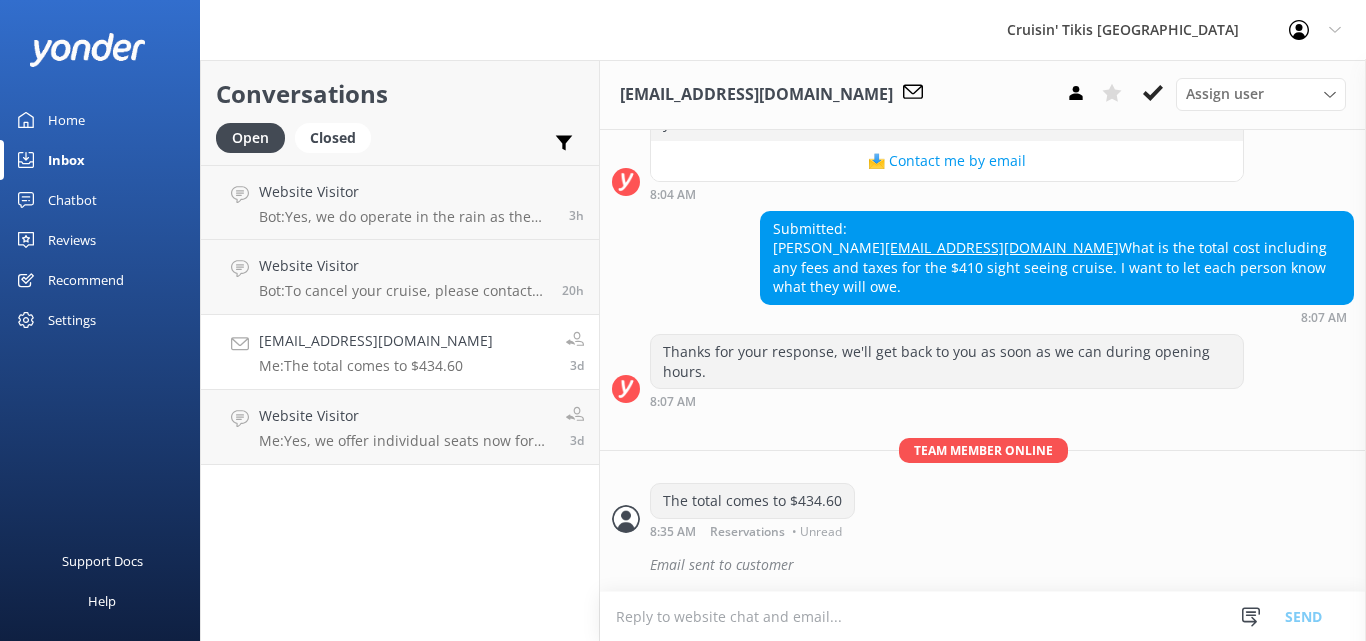 scroll, scrollTop: 348, scrollLeft: 0, axis: vertical 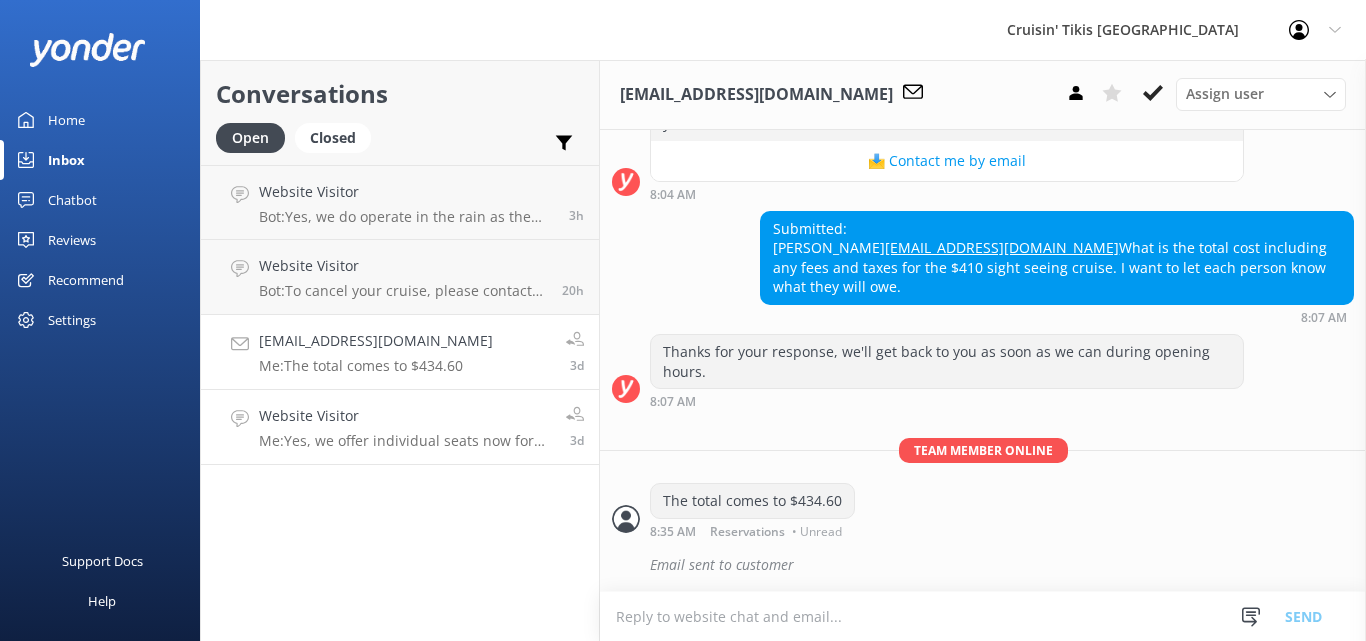 click on "Me:  Yes, we offer individual seats now for $74.99 per person for the two hour cruise!  You can go onto our websites & look up dates & times that the public cruises are available or give us a call & I would be happy to help!" at bounding box center (405, 441) 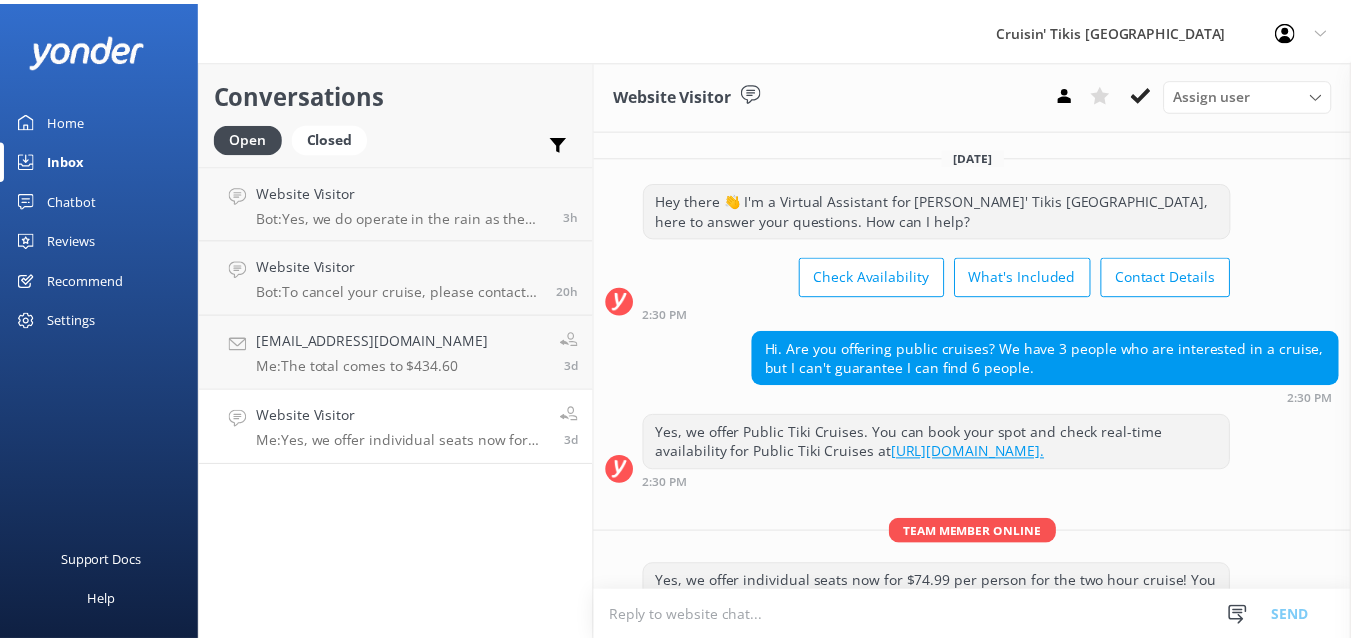 scroll, scrollTop: 116, scrollLeft: 0, axis: vertical 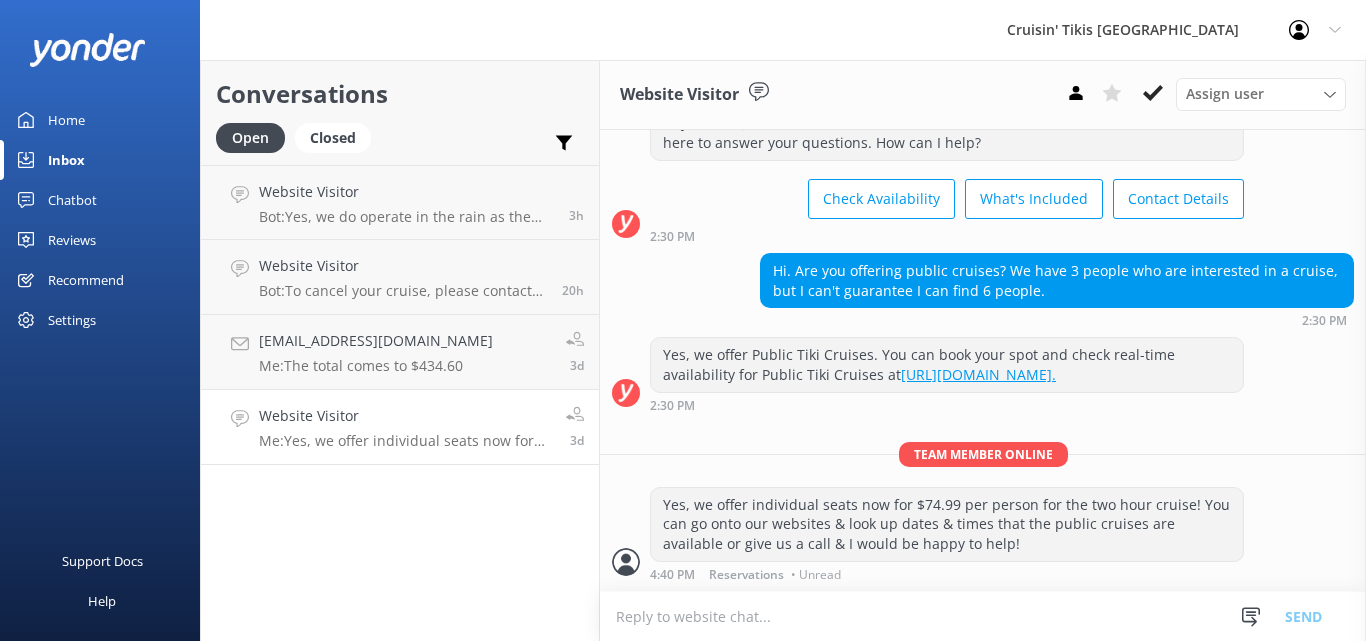 click on "Chatbot" at bounding box center [72, 200] 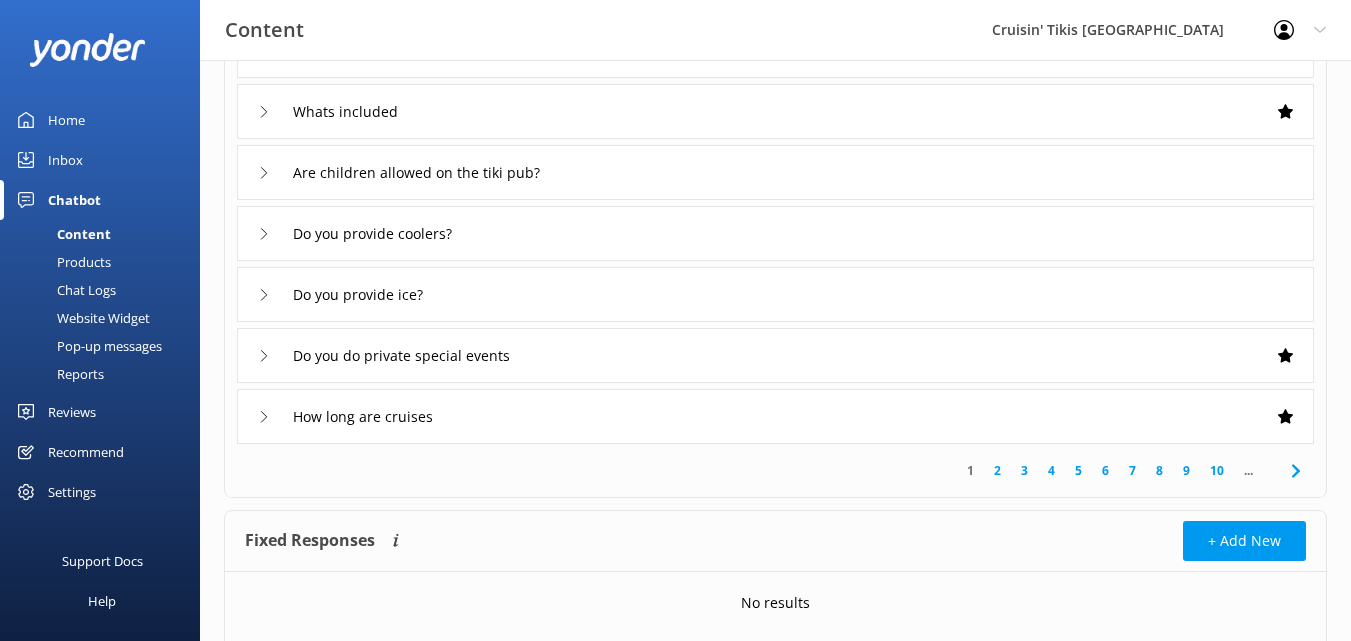 scroll, scrollTop: 401, scrollLeft: 0, axis: vertical 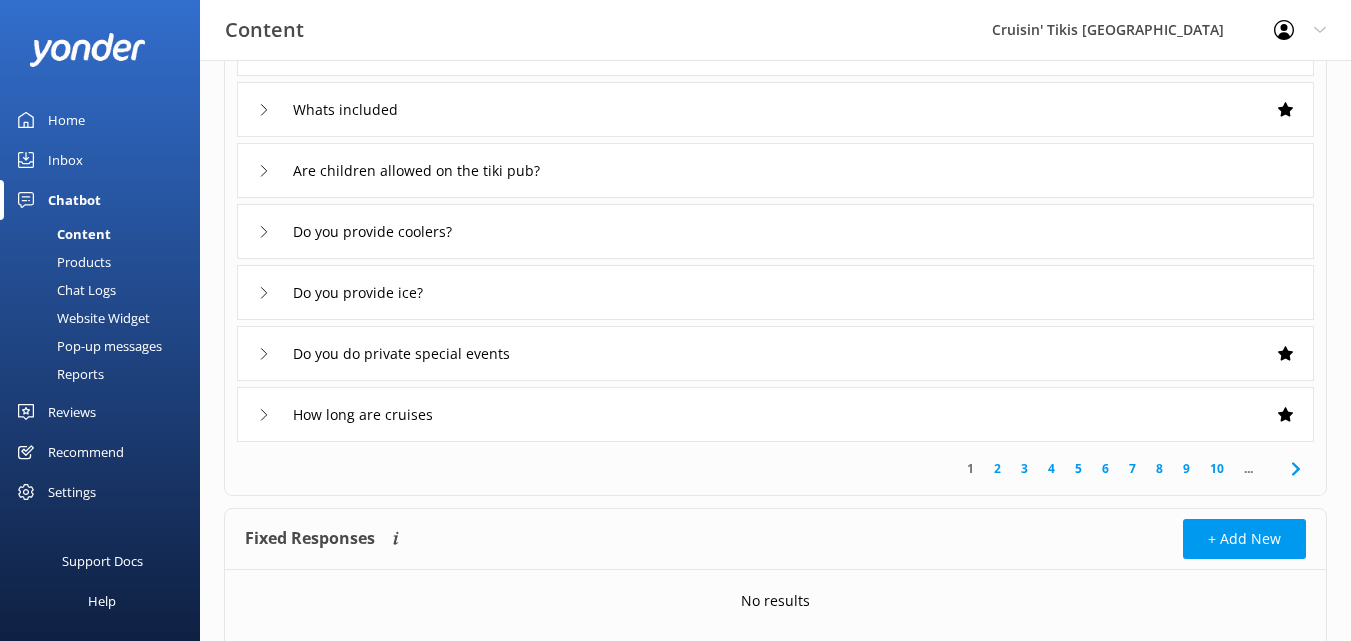 click on "2" at bounding box center (997, 468) 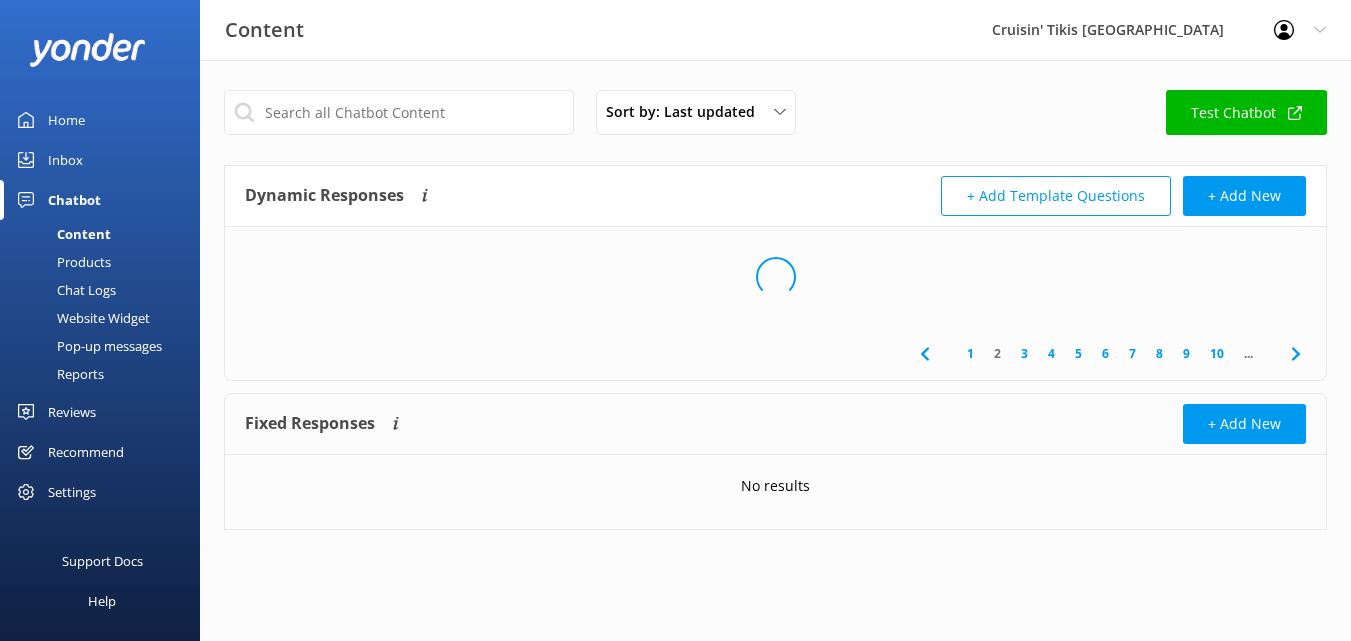 scroll, scrollTop: 0, scrollLeft: 0, axis: both 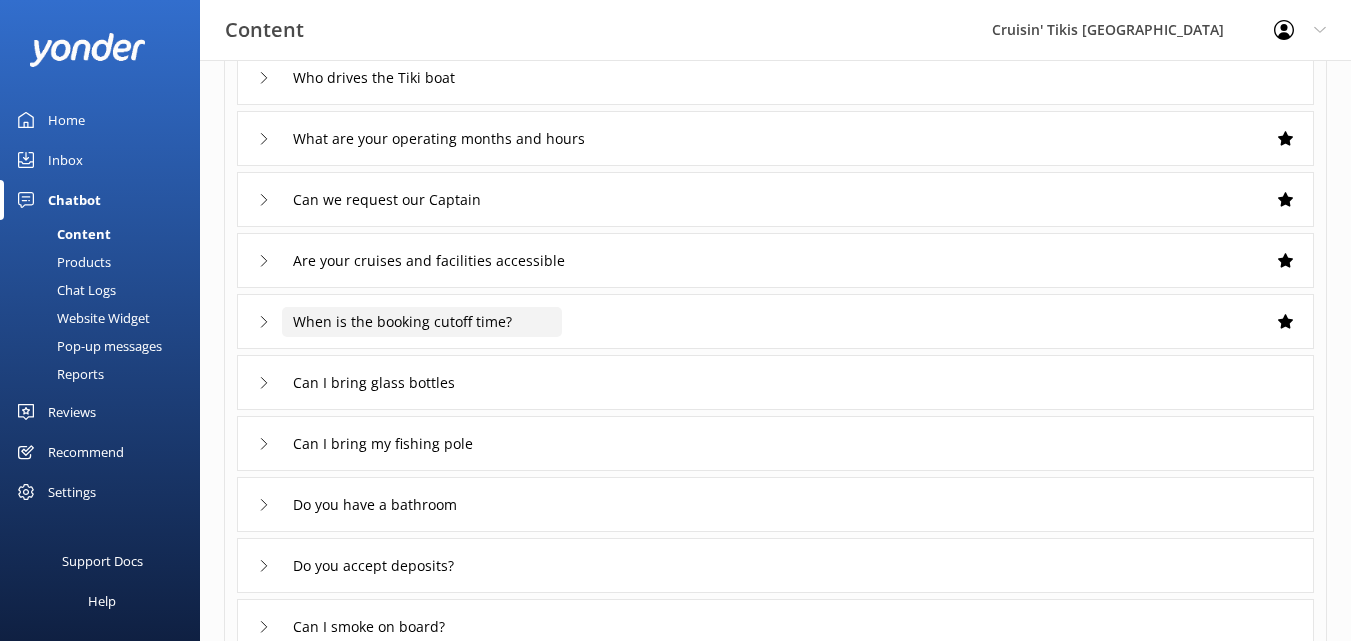 click on "When is the booking cutoff time?" at bounding box center [390, 78] 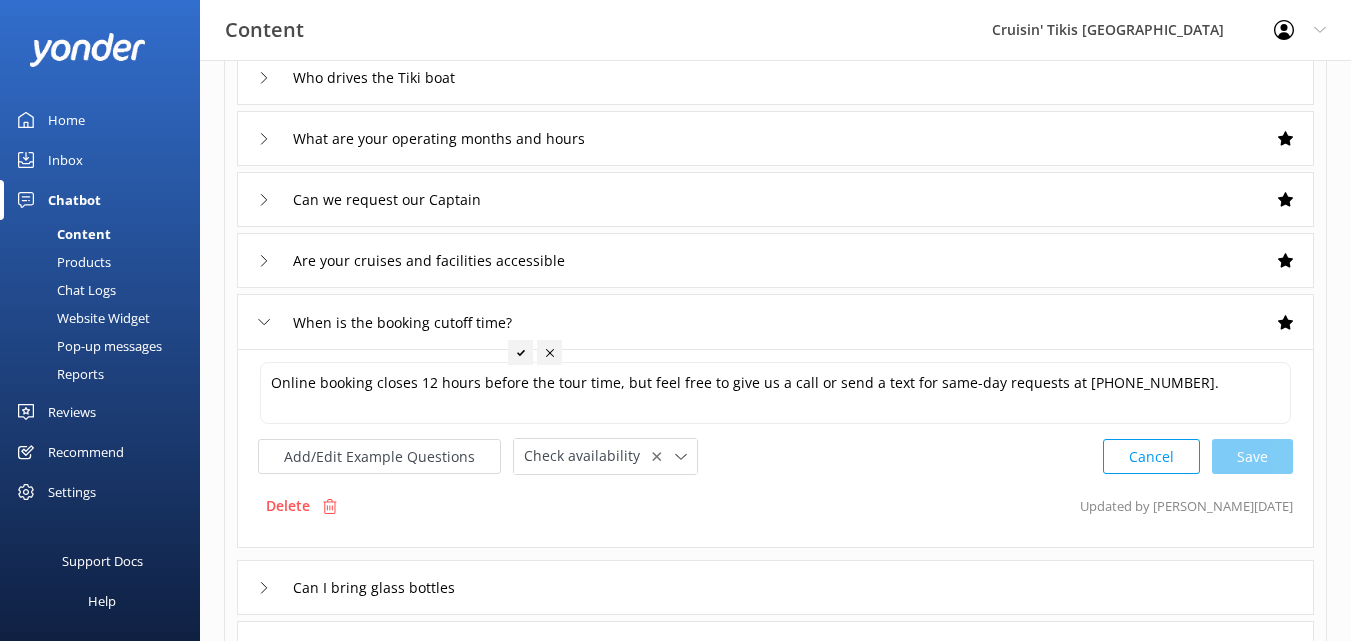 click on "Can I bring glass bottles" at bounding box center (775, 587) 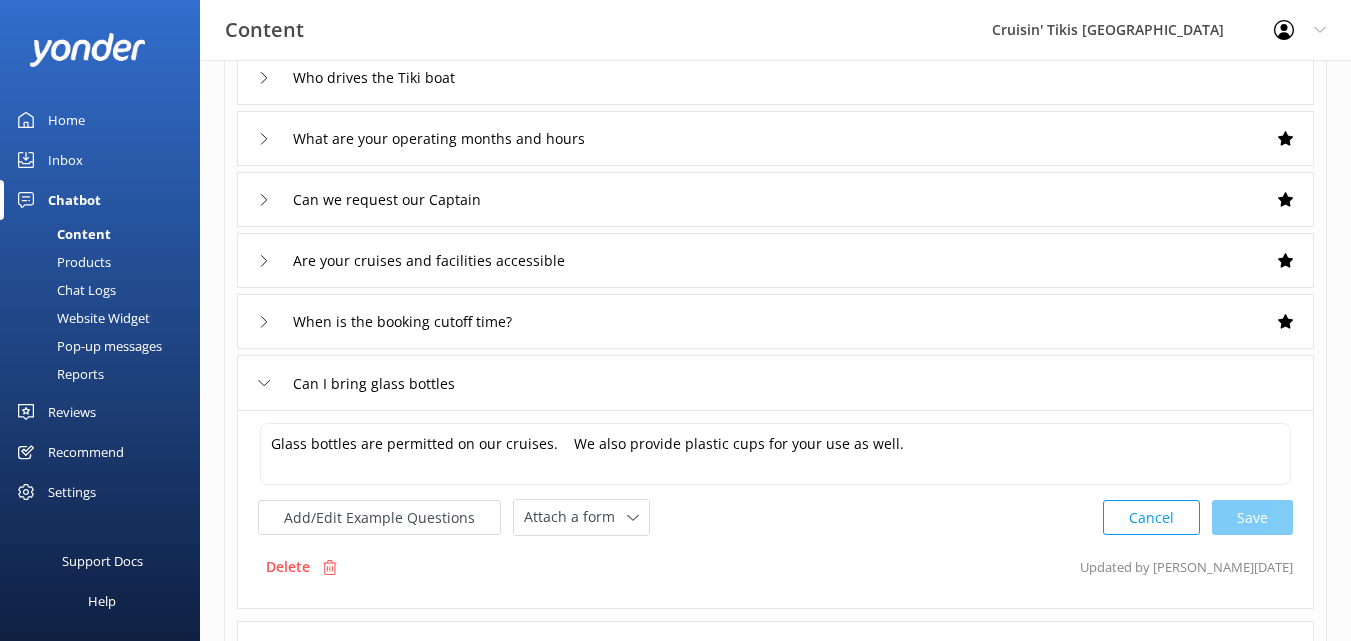 click on "Cancel Save" at bounding box center [1198, 517] 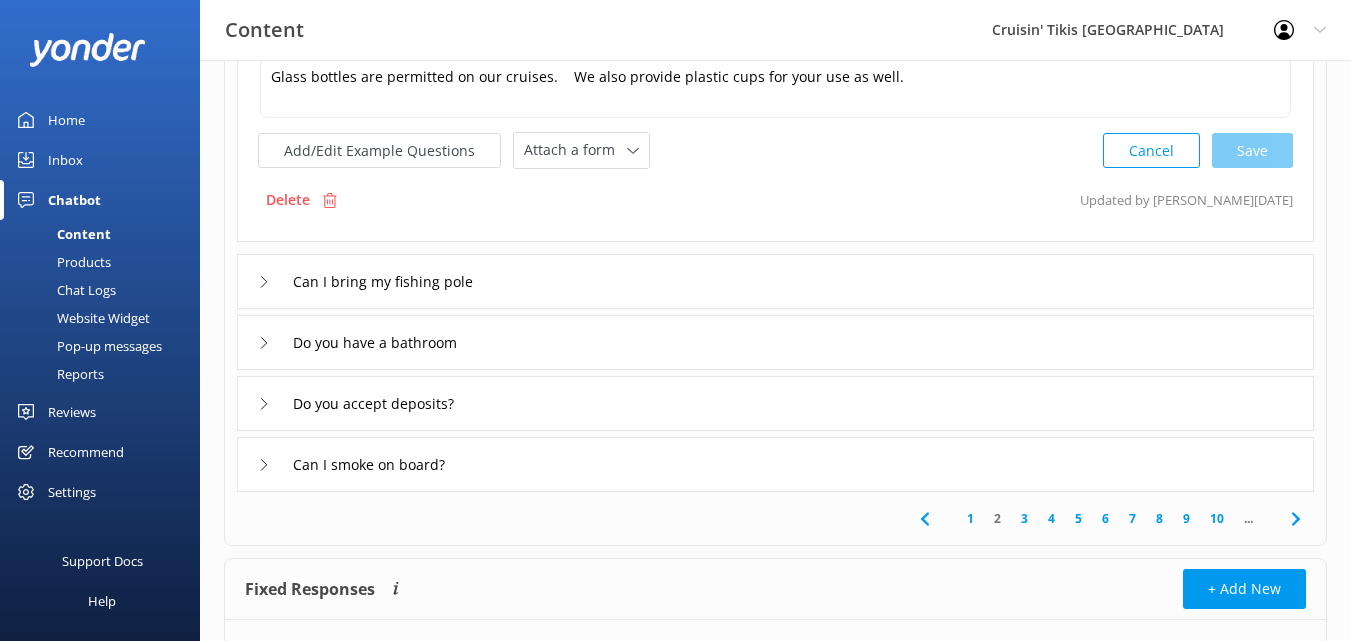 scroll, scrollTop: 573, scrollLeft: 0, axis: vertical 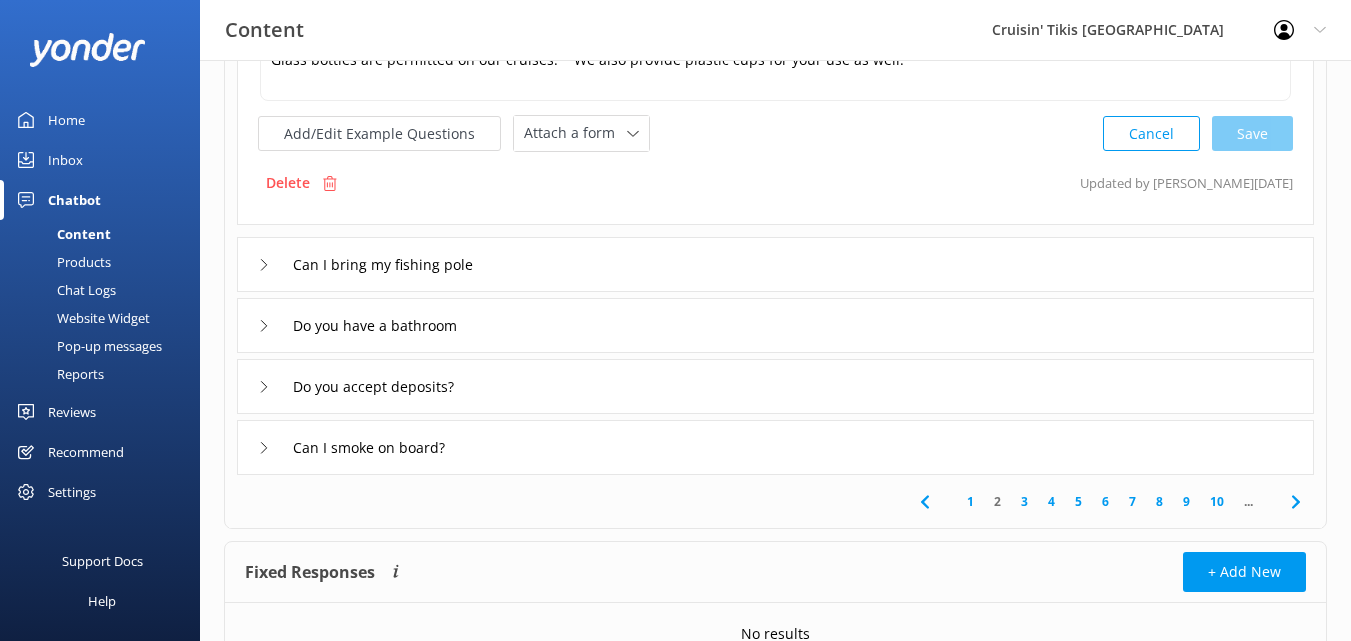 click on "Can I smoke on board?" at bounding box center (775, 447) 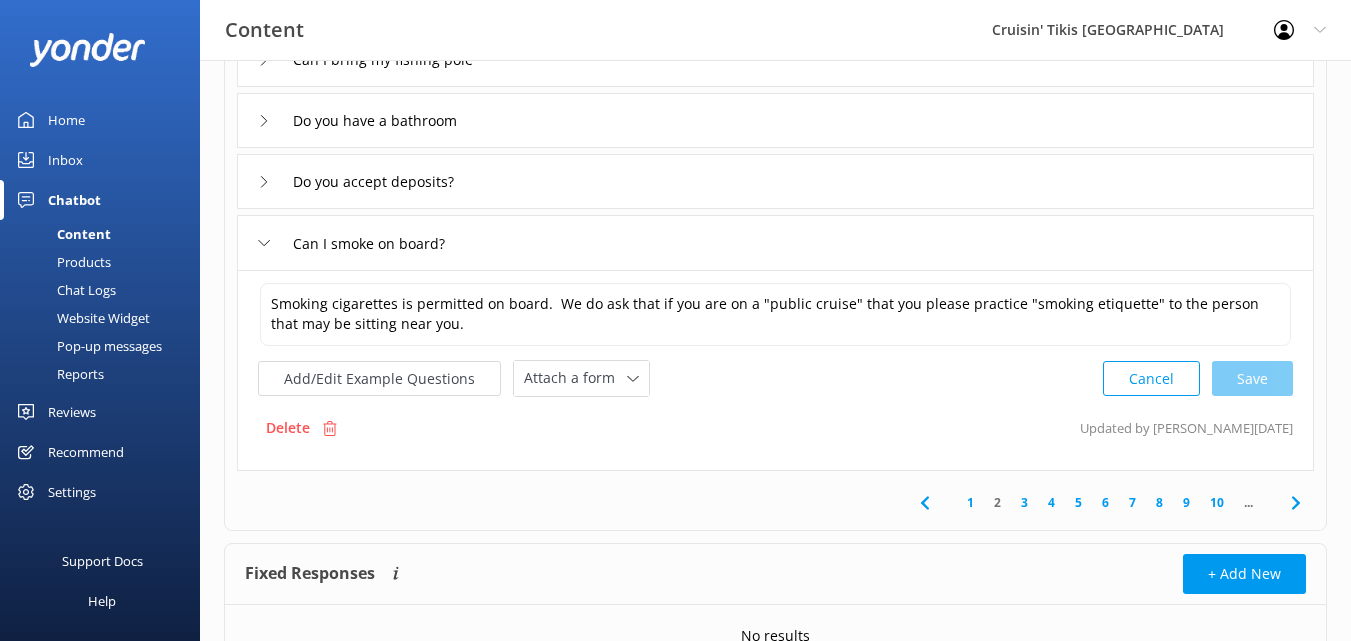 click on "3" at bounding box center (1024, 502) 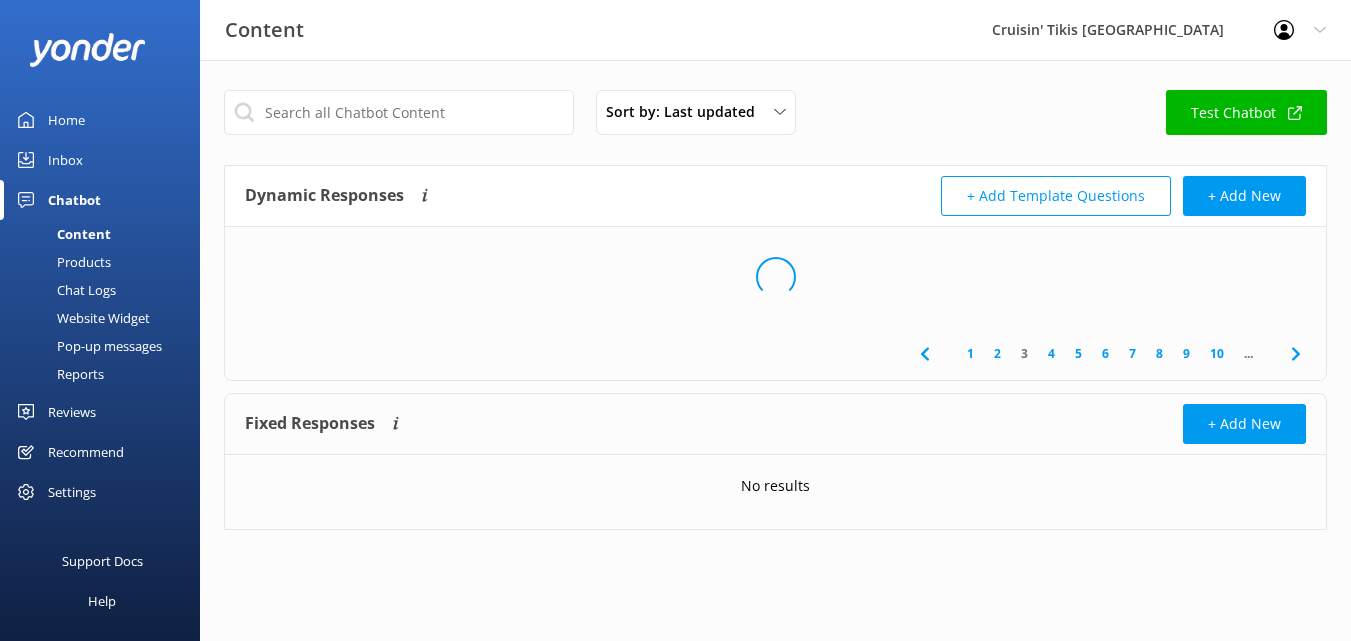 scroll, scrollTop: 0, scrollLeft: 0, axis: both 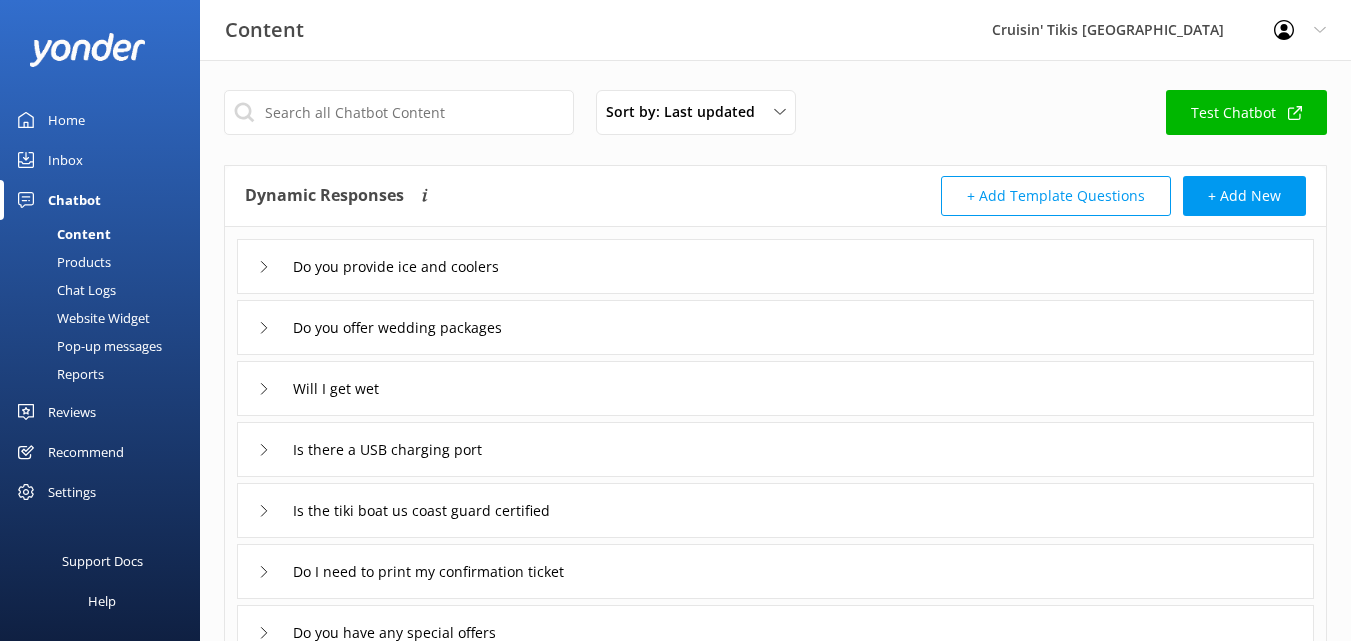 click on "Do you provide ice and coolers" at bounding box center (775, 266) 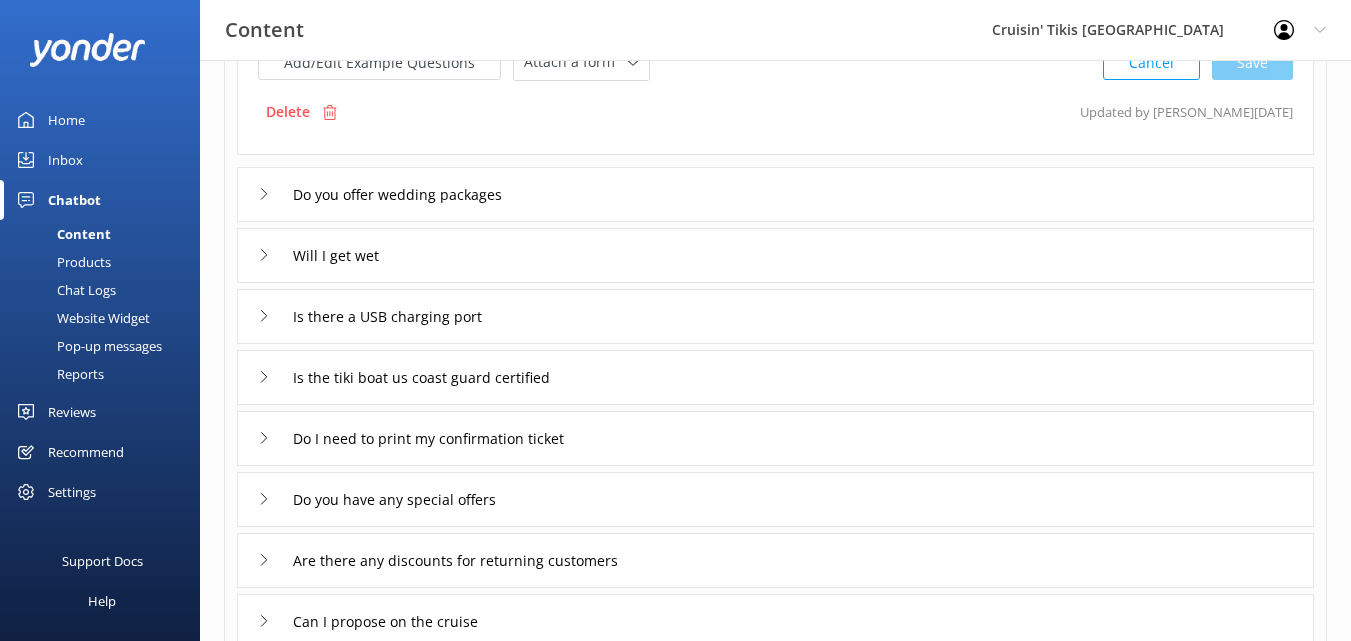 scroll, scrollTop: 343, scrollLeft: 0, axis: vertical 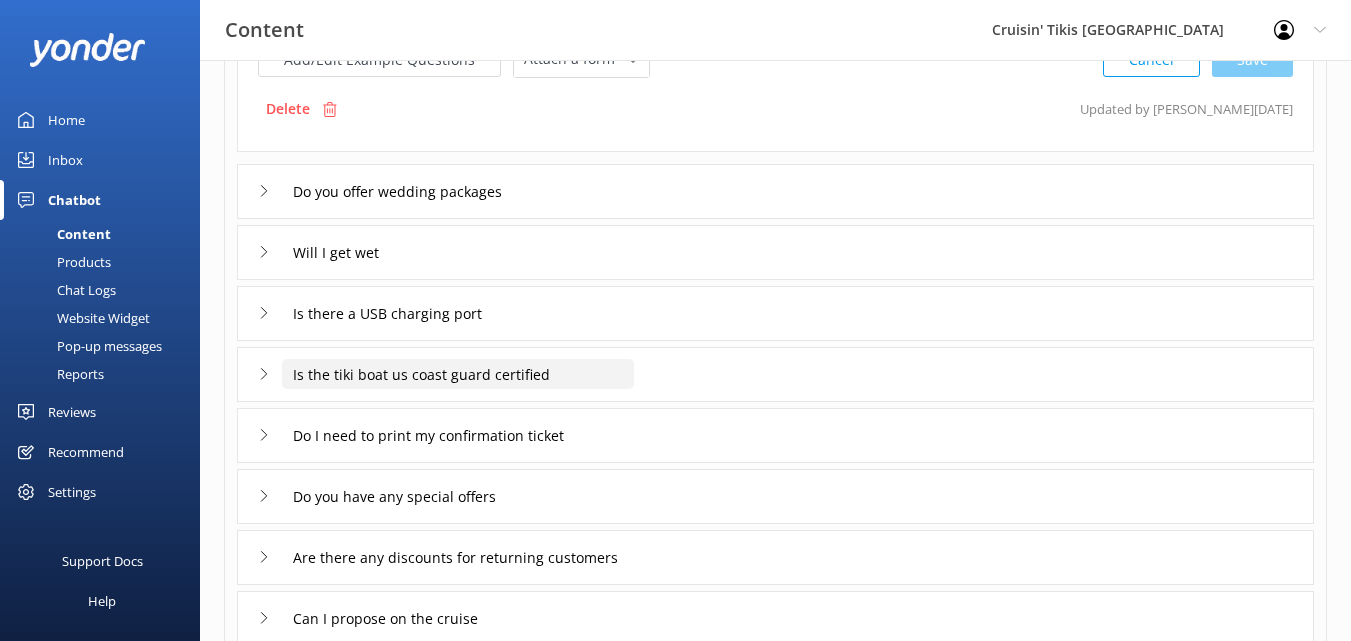 click on "Is the tiki boat us coast guard certified" at bounding box center (414, -76) 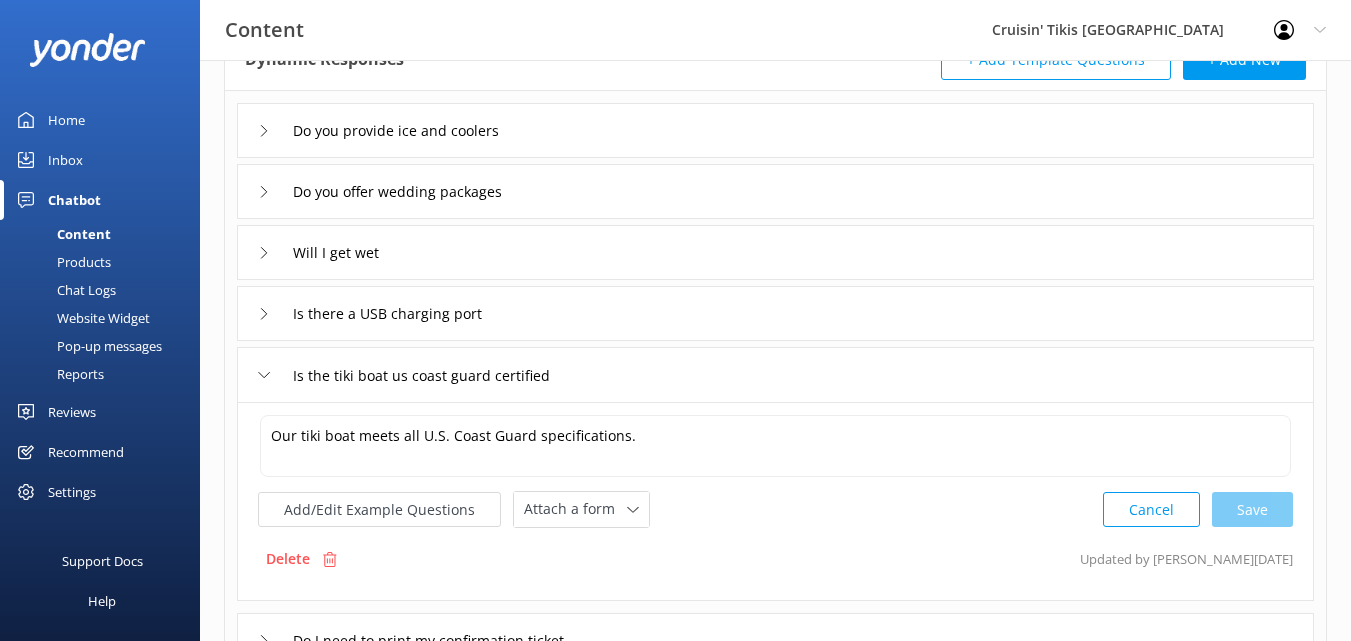 click on "Delete Updated by [PERSON_NAME]  [DATE]" at bounding box center [775, 559] 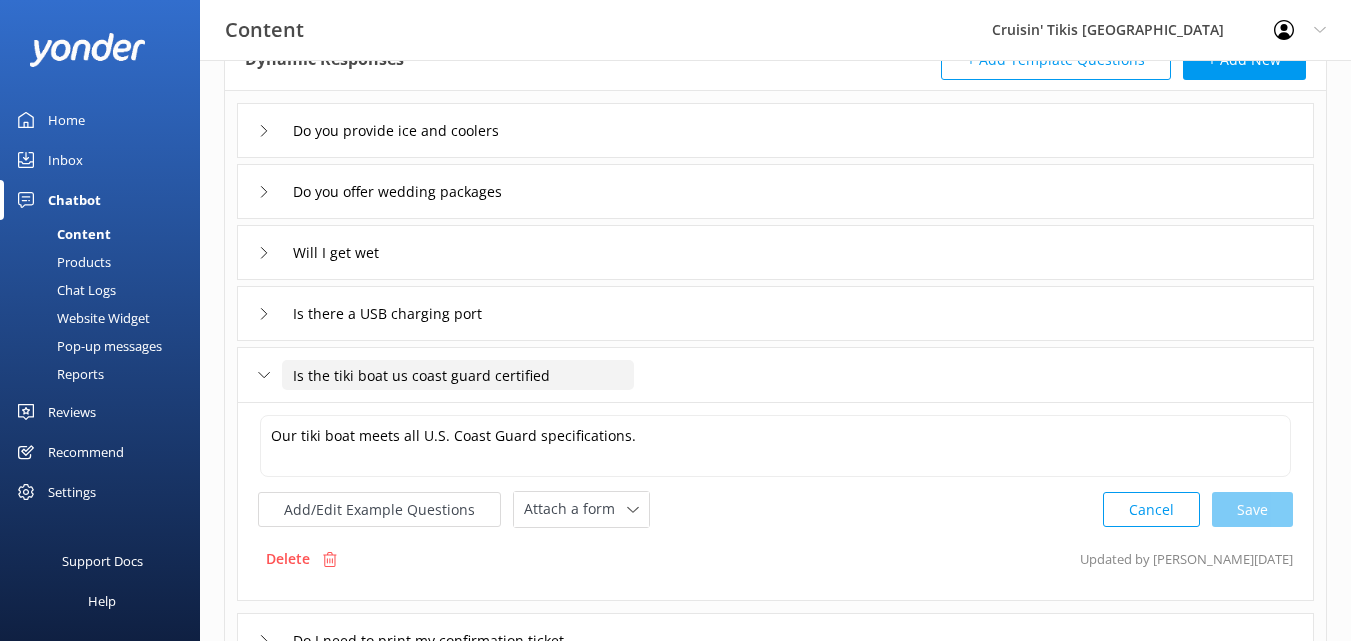 click on "Is the tiki boat us coast guard certified" at bounding box center [458, 375] 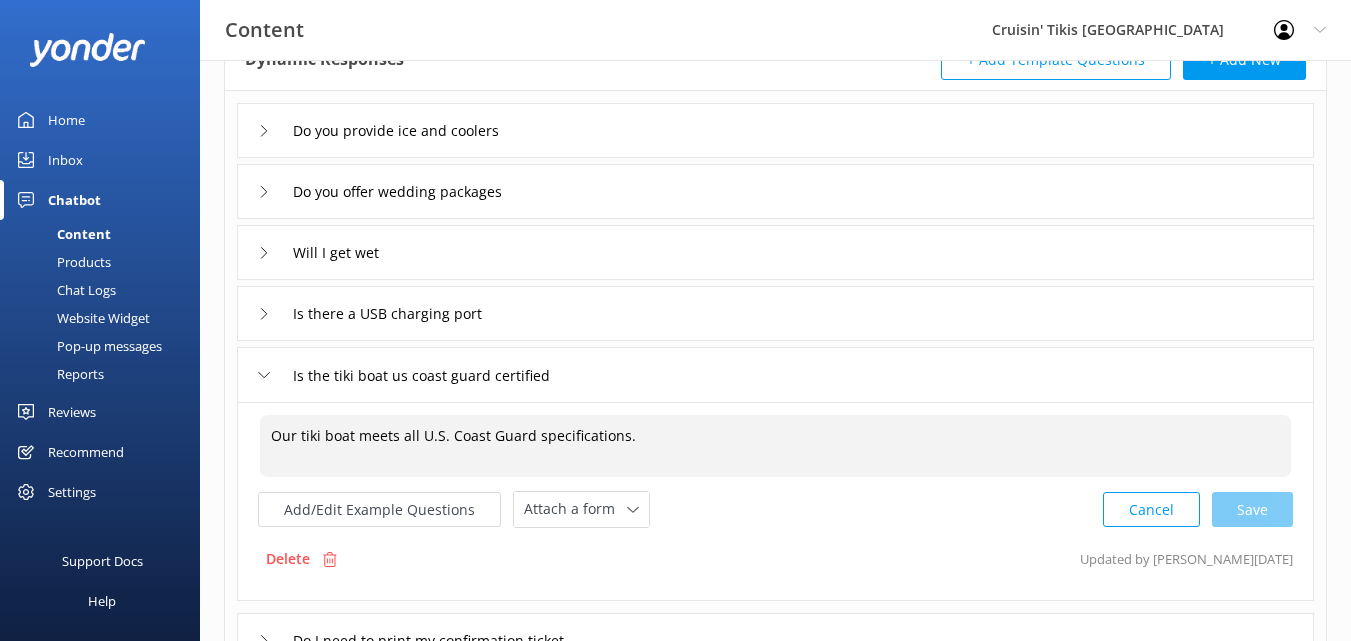 click on "Our tiki boat meets all U.S. Coast Guard specifications." at bounding box center (775, 446) 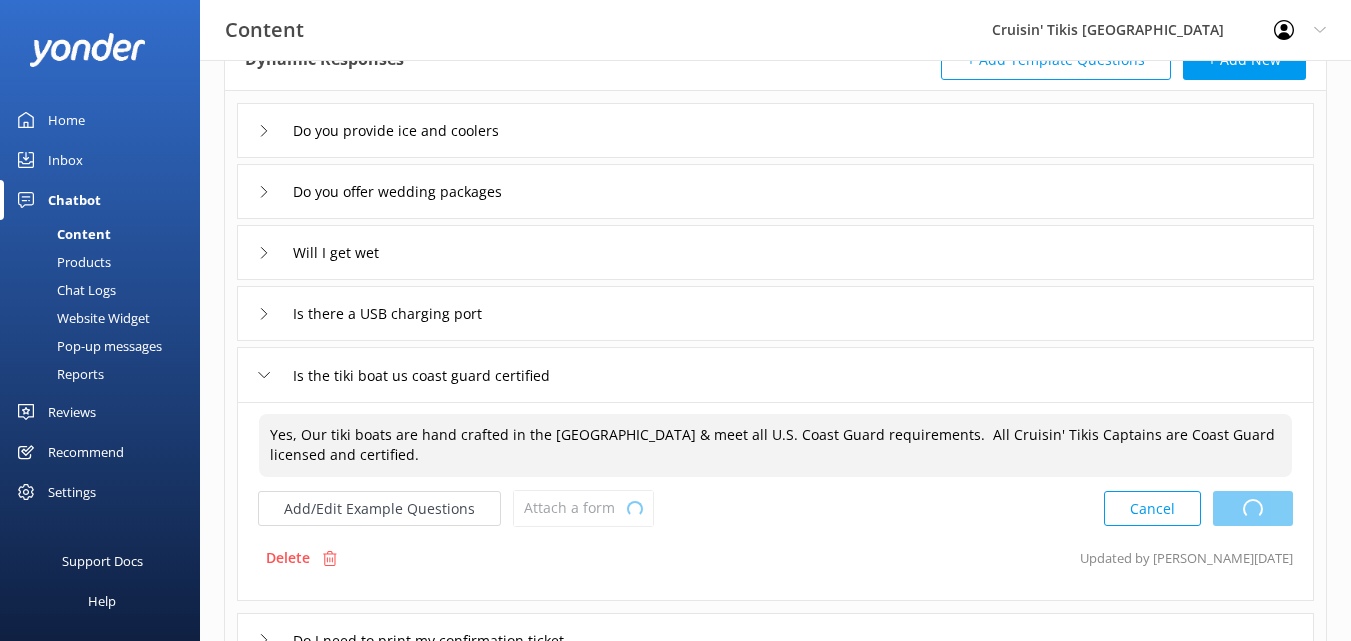 click on "Cancel Loading.." at bounding box center [1198, 508] 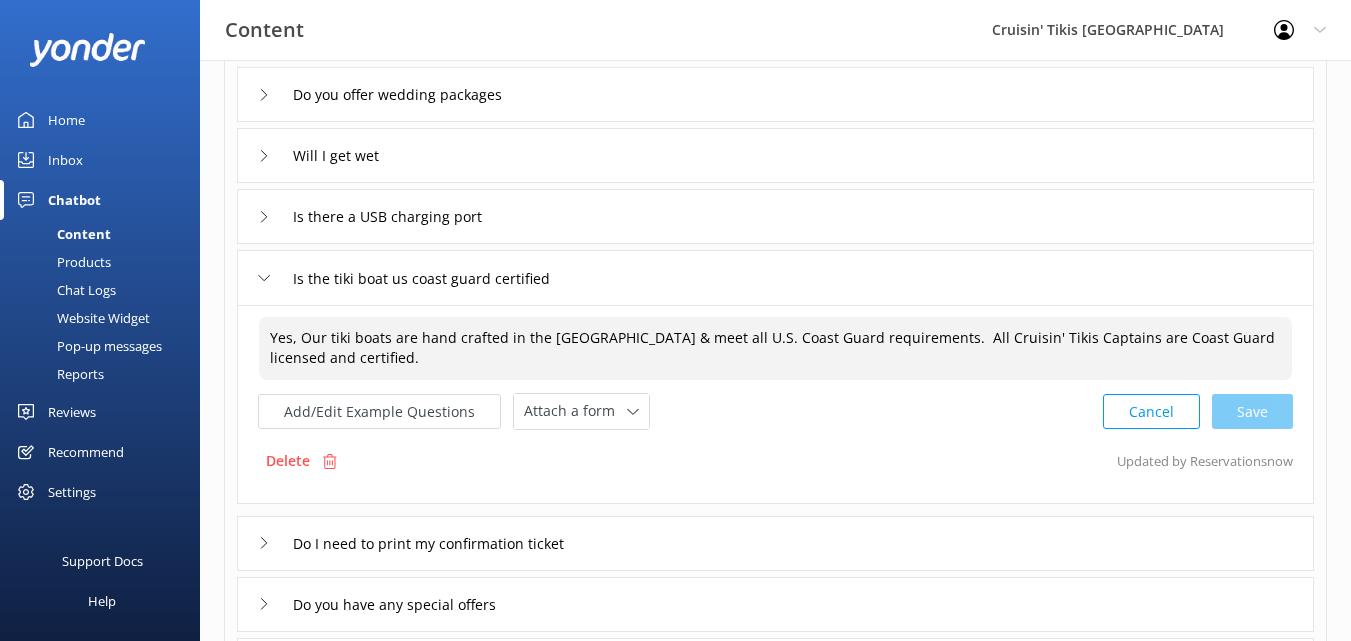 scroll, scrollTop: 235, scrollLeft: 0, axis: vertical 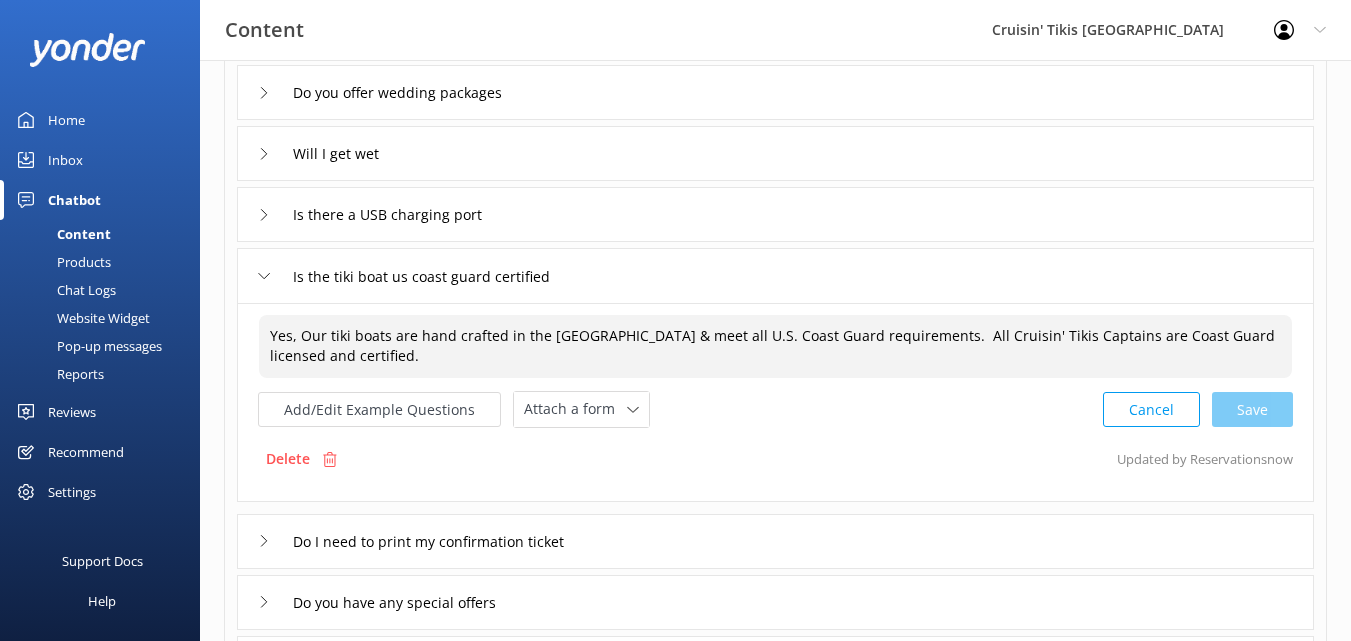 click on "Cancel Save" at bounding box center (1198, 409) 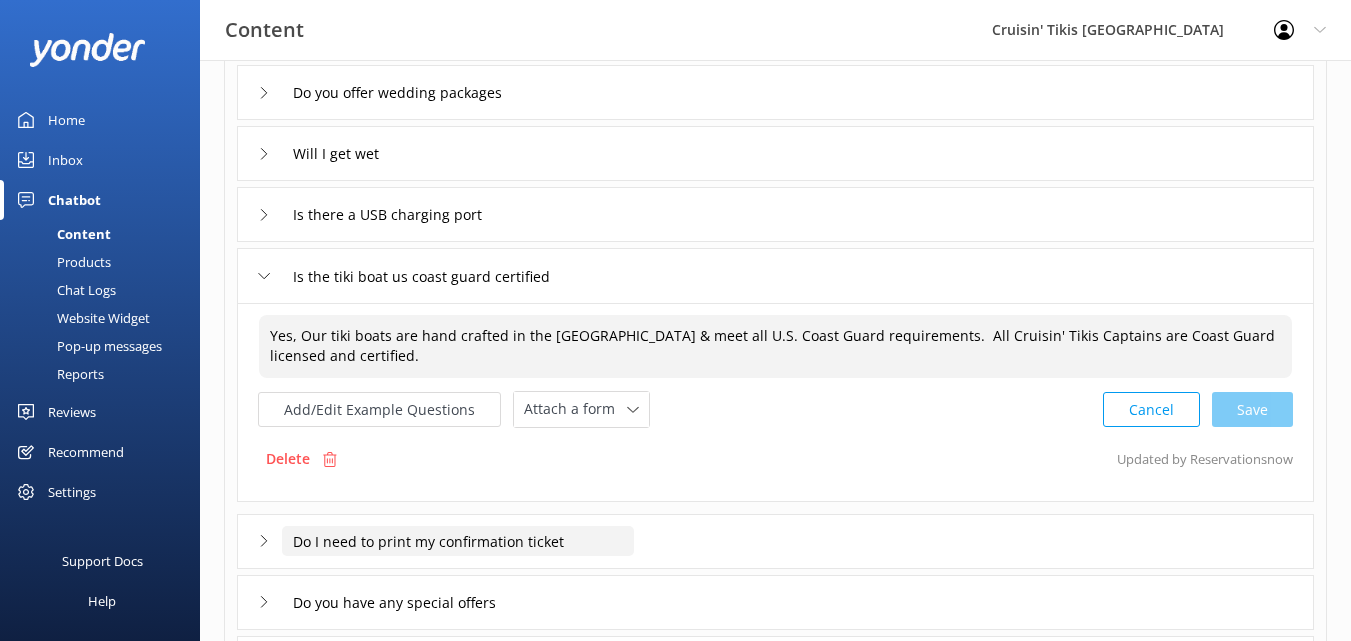 type on "Yes, Our tiki boats are hand crafted in the [GEOGRAPHIC_DATA] & meet all U.S. Coast Guard requirements.  All Cruisin' Tikis Captains are Coast Guard licensed and certified." 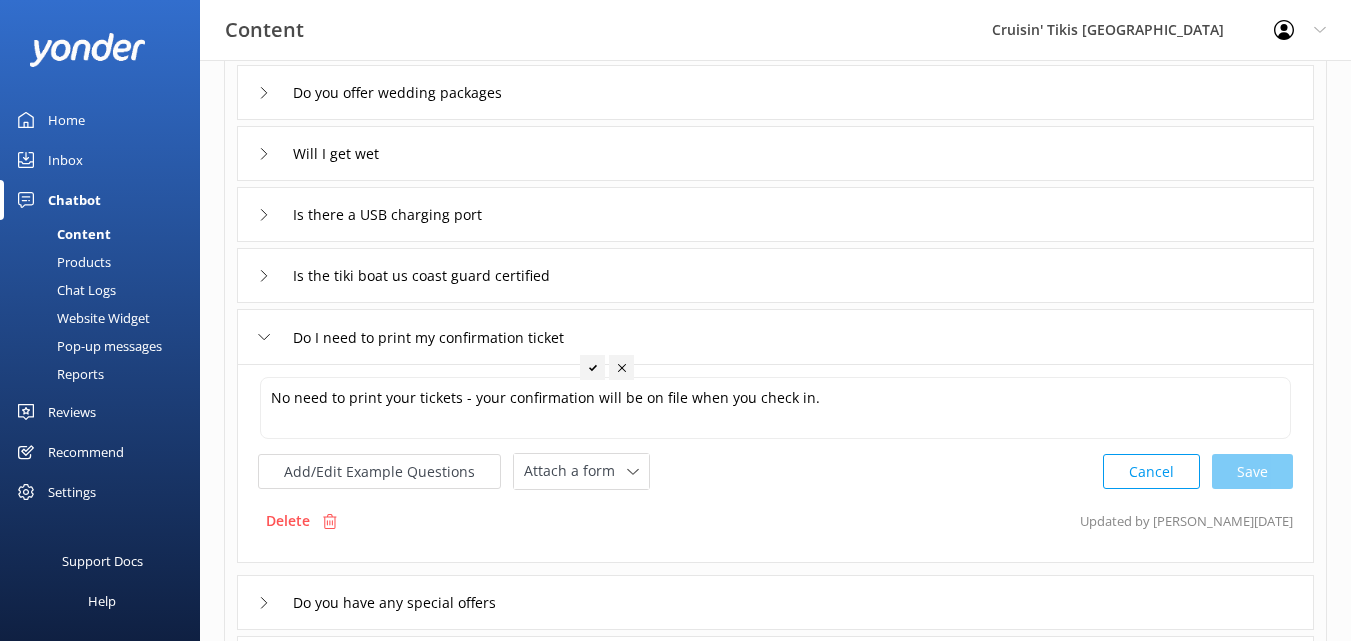 click on "Is the tiki boat us coast guard certified" at bounding box center [775, 275] 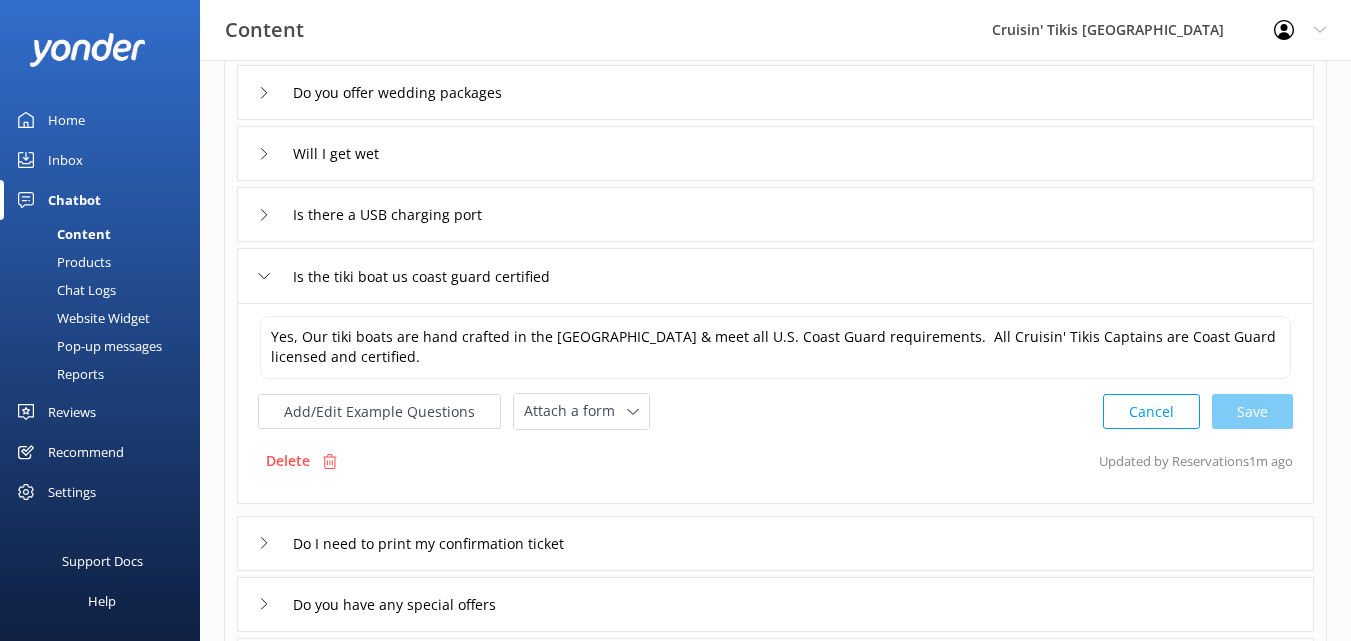 click on "Will I get wet" at bounding box center [775, 153] 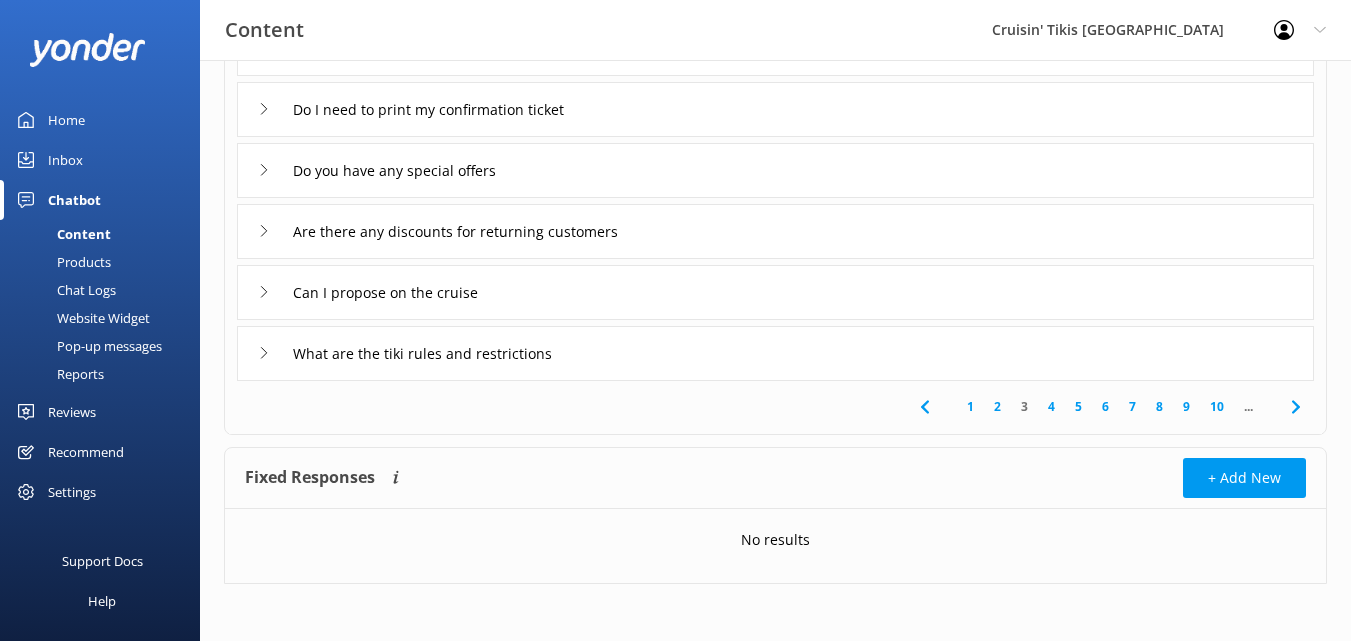 scroll, scrollTop: 672, scrollLeft: 0, axis: vertical 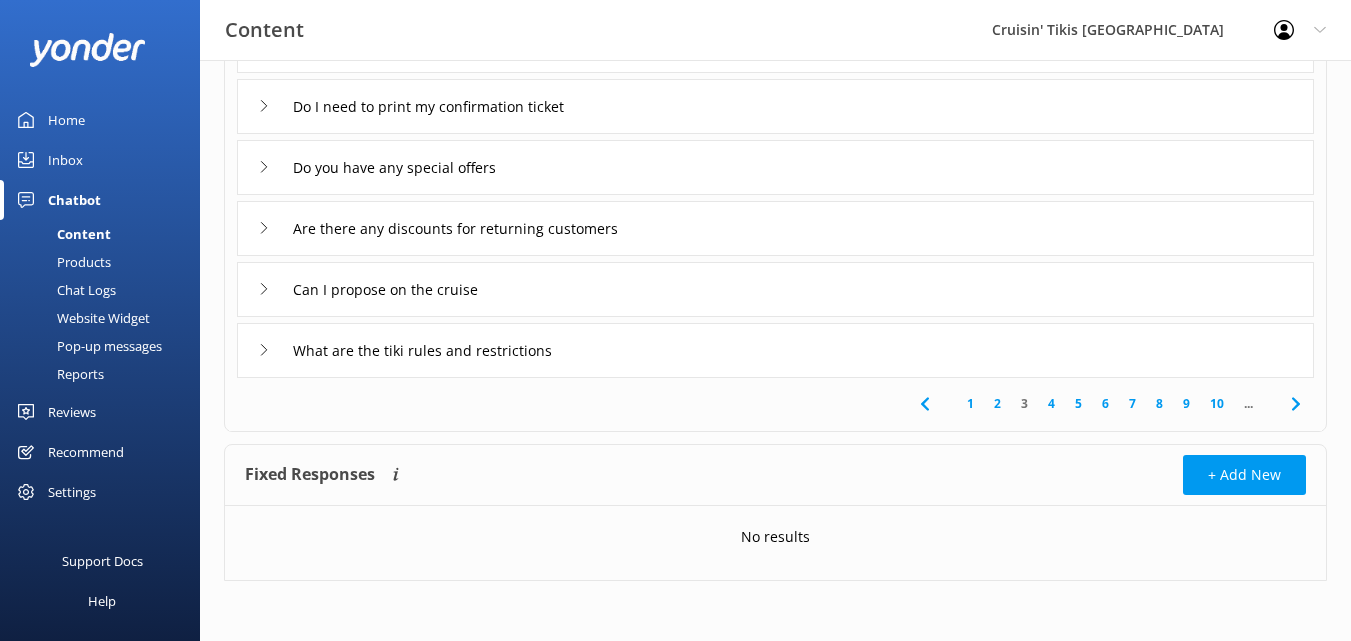 click on "What are the tiki rules and restrictions" at bounding box center [775, 350] 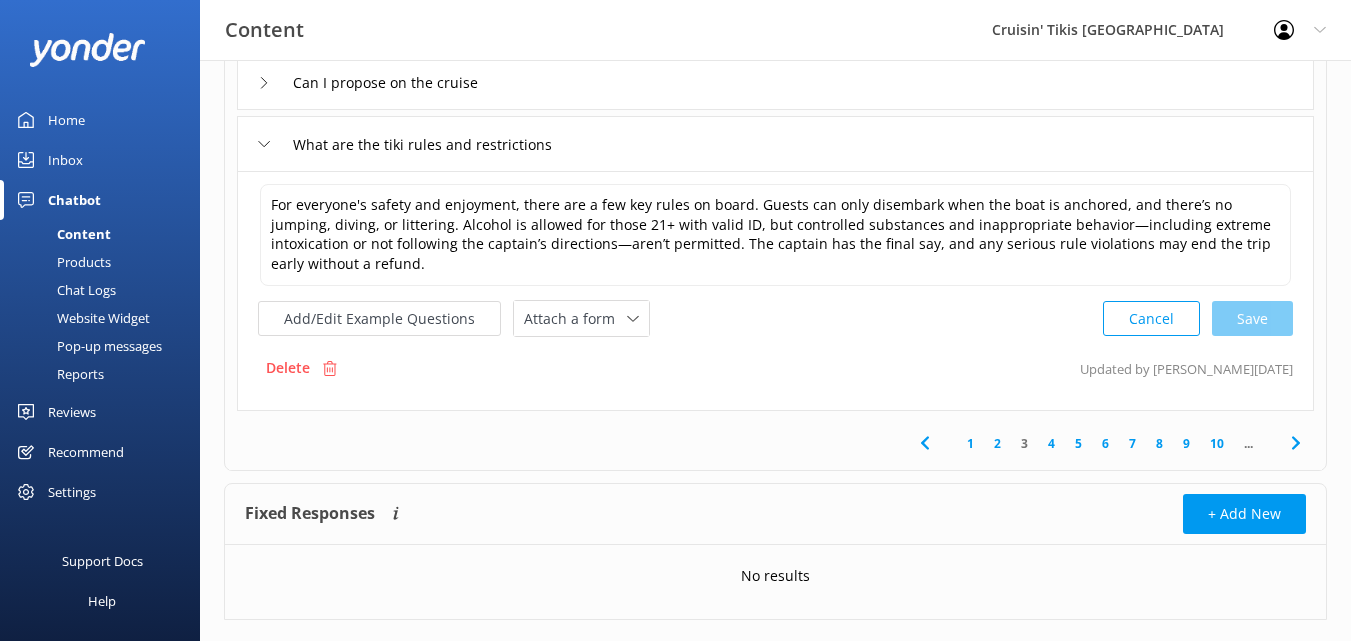 scroll, scrollTop: 465, scrollLeft: 0, axis: vertical 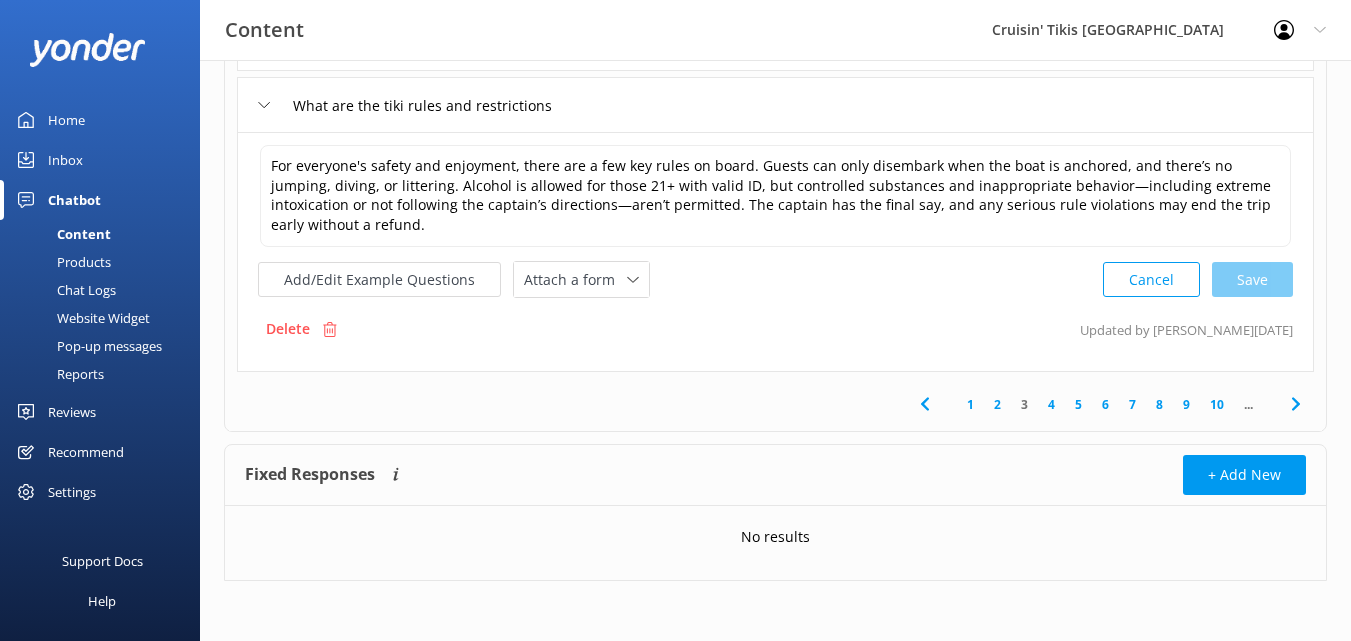 click on "4" at bounding box center (1051, 404) 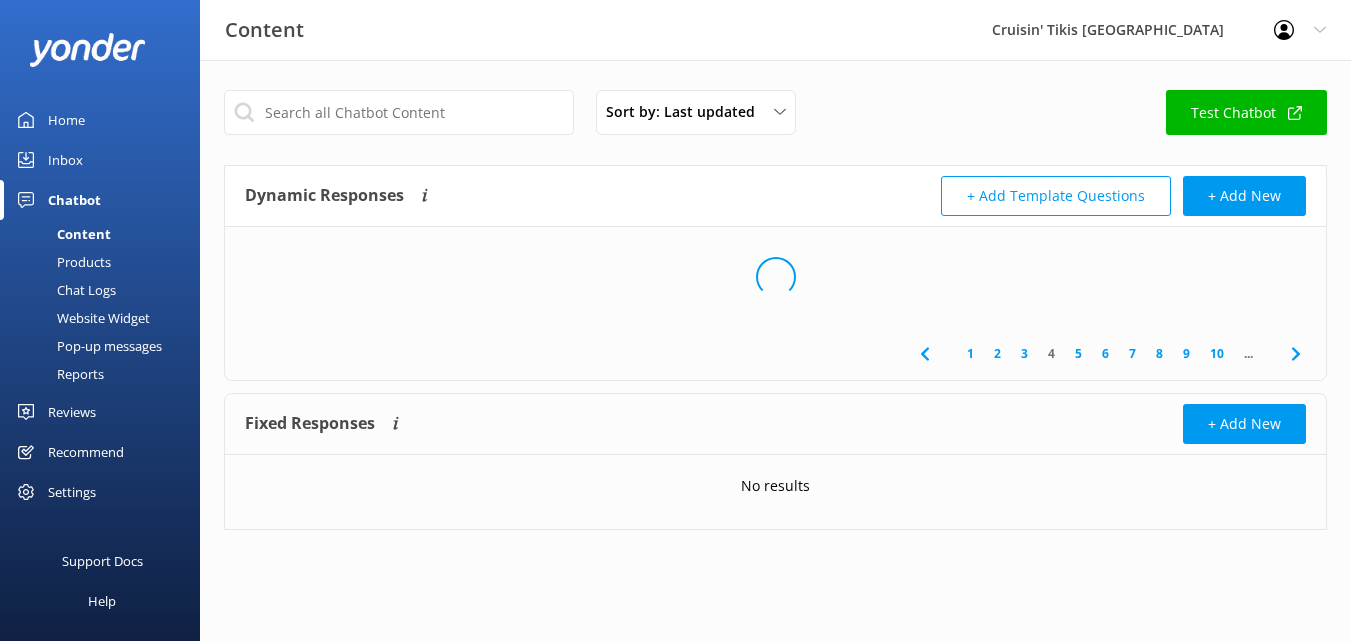 scroll, scrollTop: 0, scrollLeft: 0, axis: both 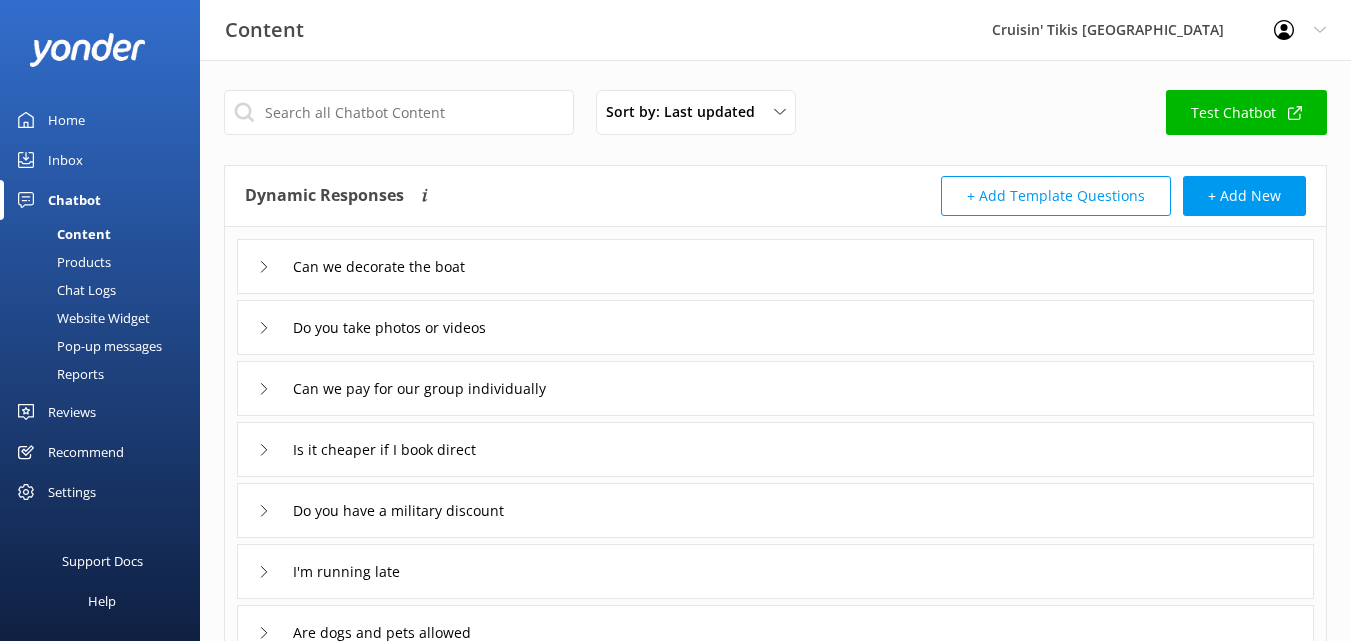 click on "I'm running late" at bounding box center (775, 571) 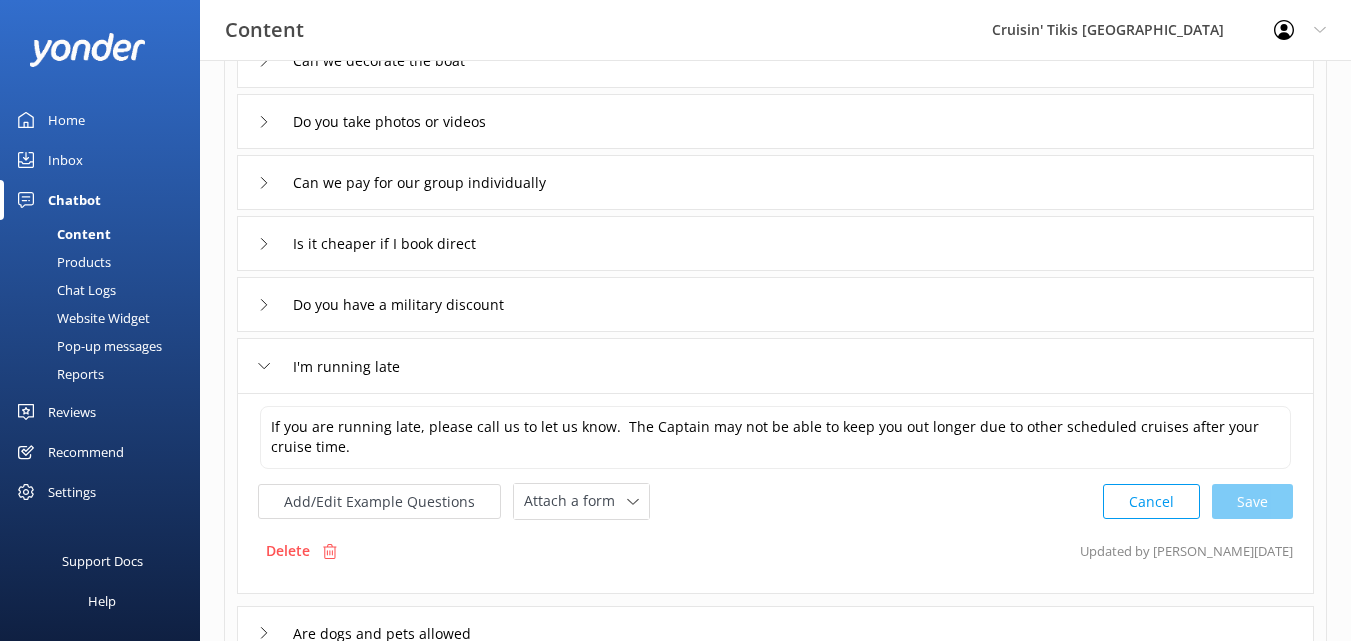 scroll, scrollTop: 208, scrollLeft: 0, axis: vertical 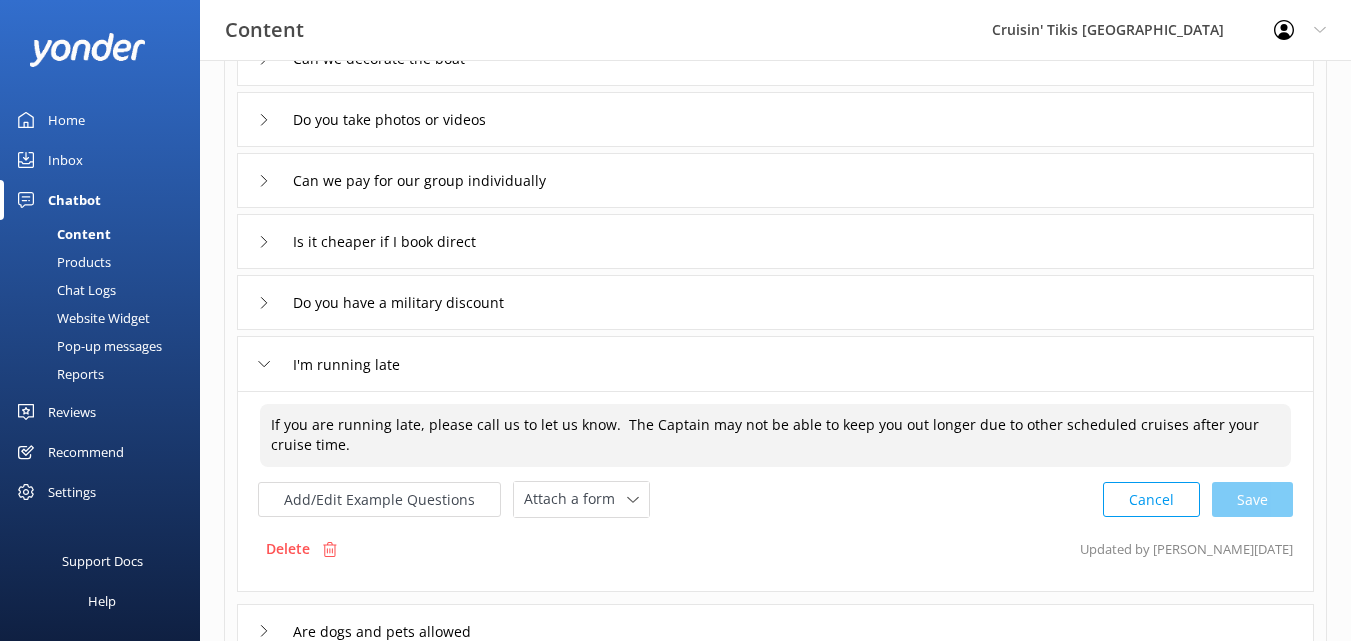 click on "If you are running late, please call us to let us know.  The Captain may not be able to keep you out longer due to other scheduled cruises after your cruise time." at bounding box center [775, 435] 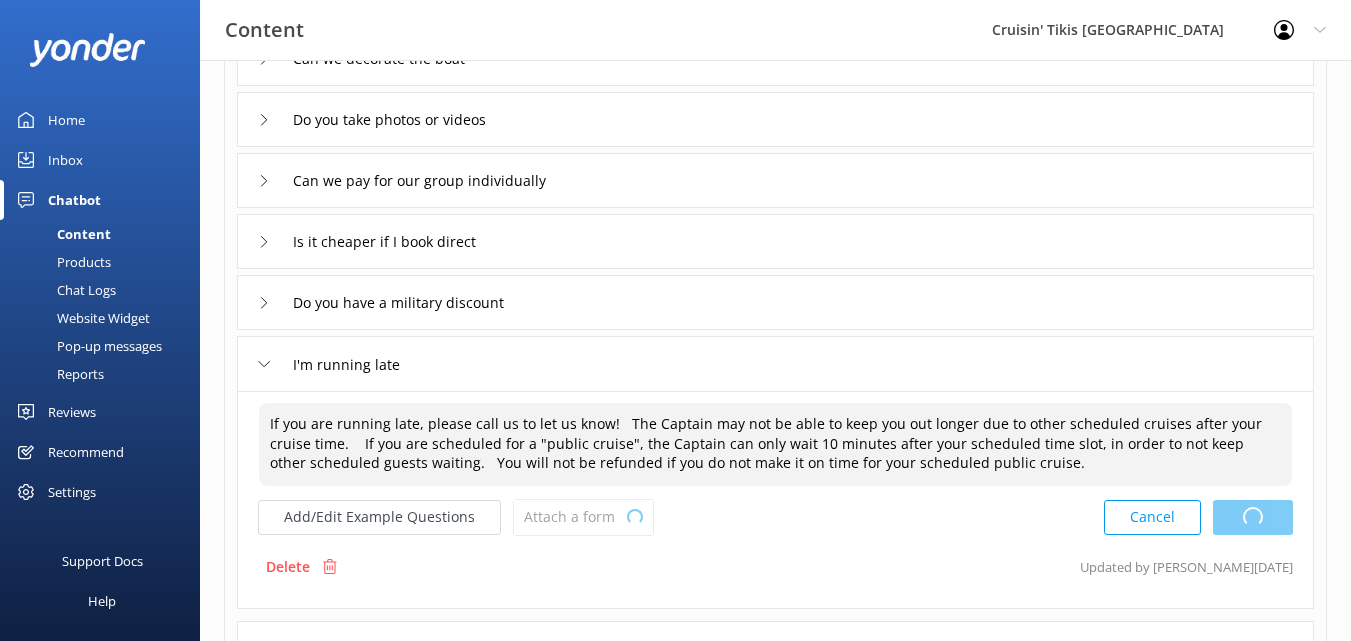 click on "Cancel Loading.." at bounding box center [1198, 517] 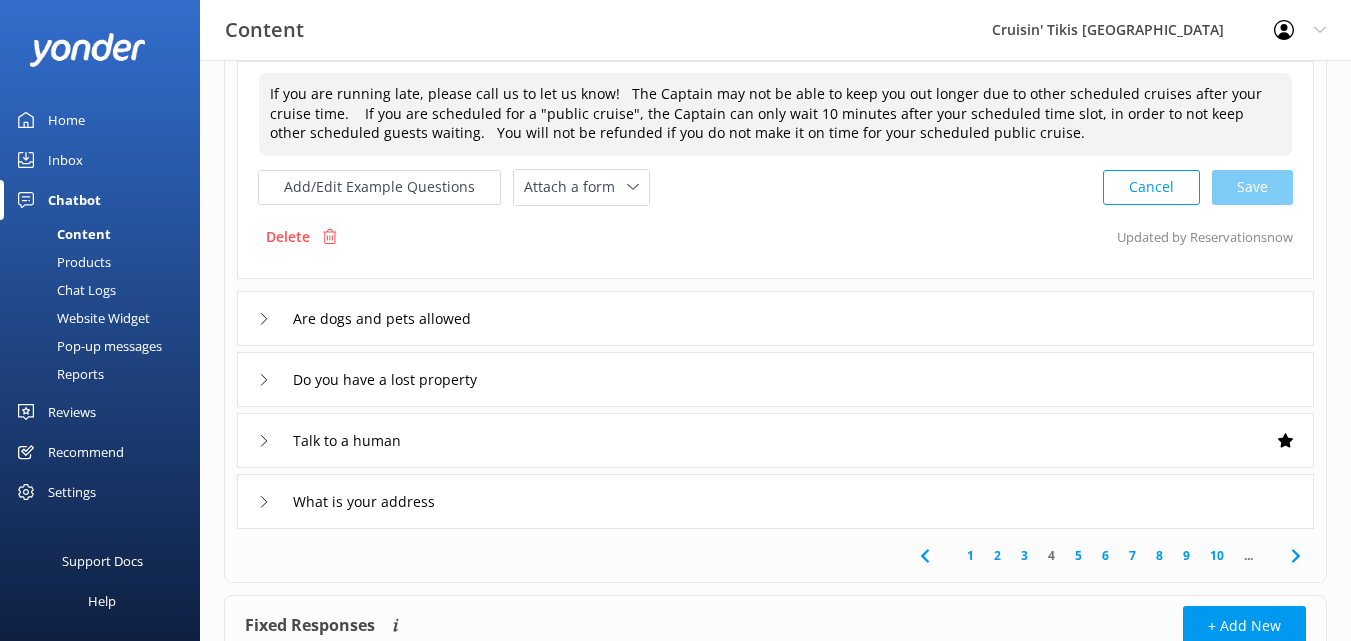 scroll, scrollTop: 540, scrollLeft: 0, axis: vertical 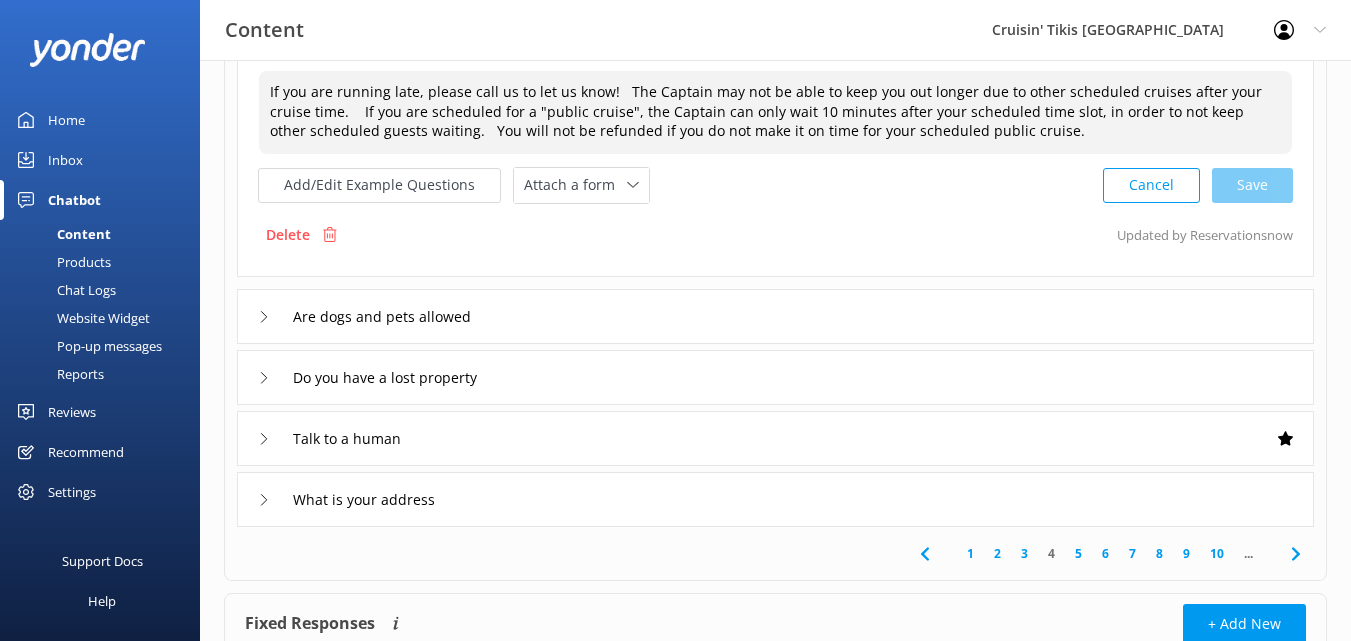 type on "If you are running late, please call us to let us know!   The Captain may not be able to keep you out longer due to other scheduled cruises after your cruise time.    If you are scheduled for a "public cruise", the Captain can only wait 10 minutes after your scheduled time slot, in order to not keep other scheduled guests waiting.   You will not be refunded if you do not make it on time for your scheduled public cruise." 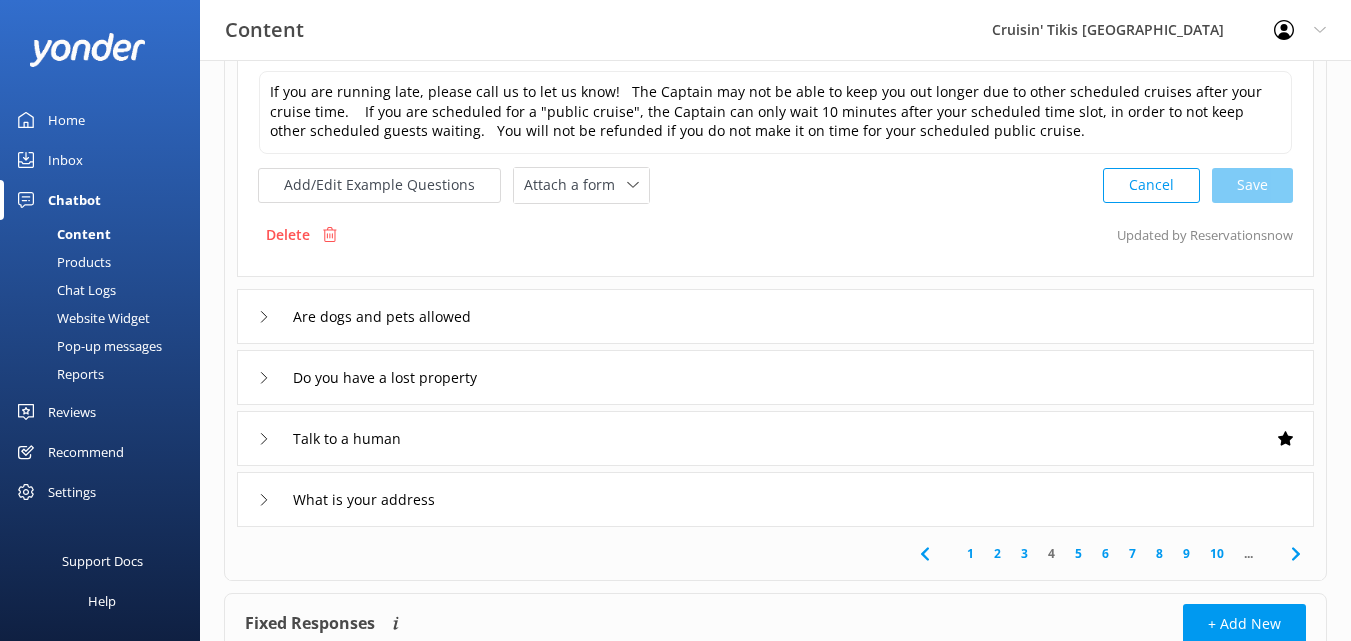 click on "Talk to a human" at bounding box center [775, 438] 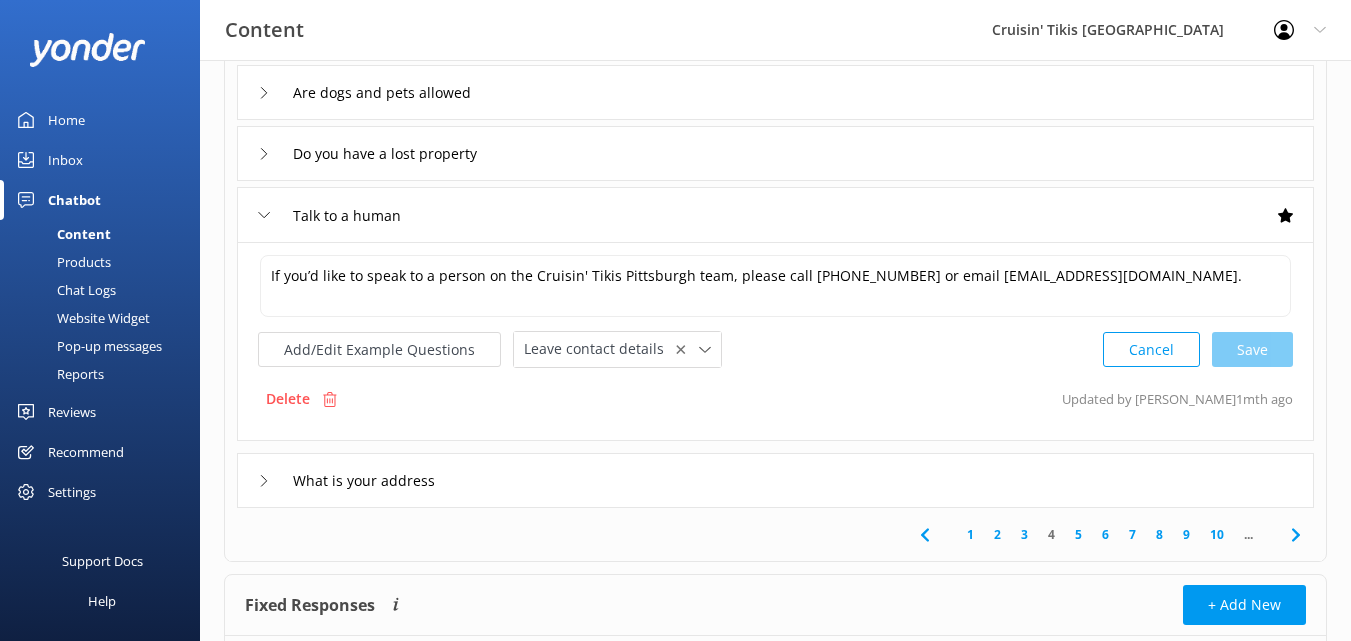 click on "What is your address" at bounding box center [775, 480] 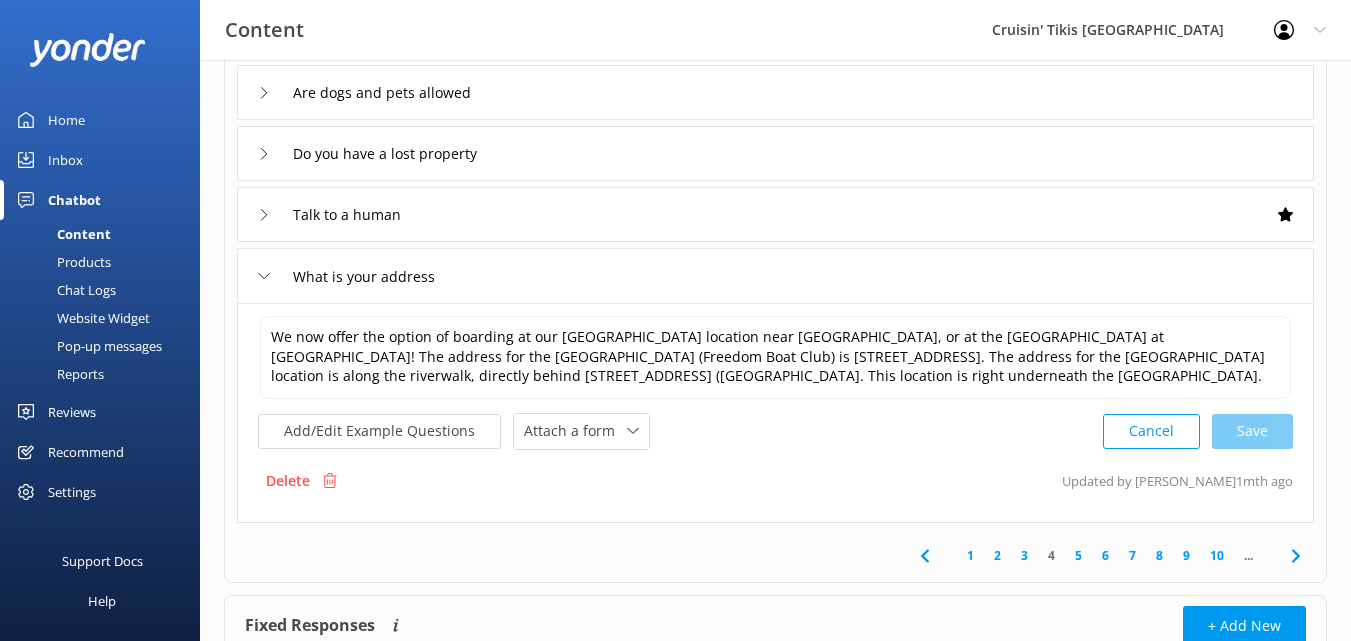 click on "5" at bounding box center (1078, 555) 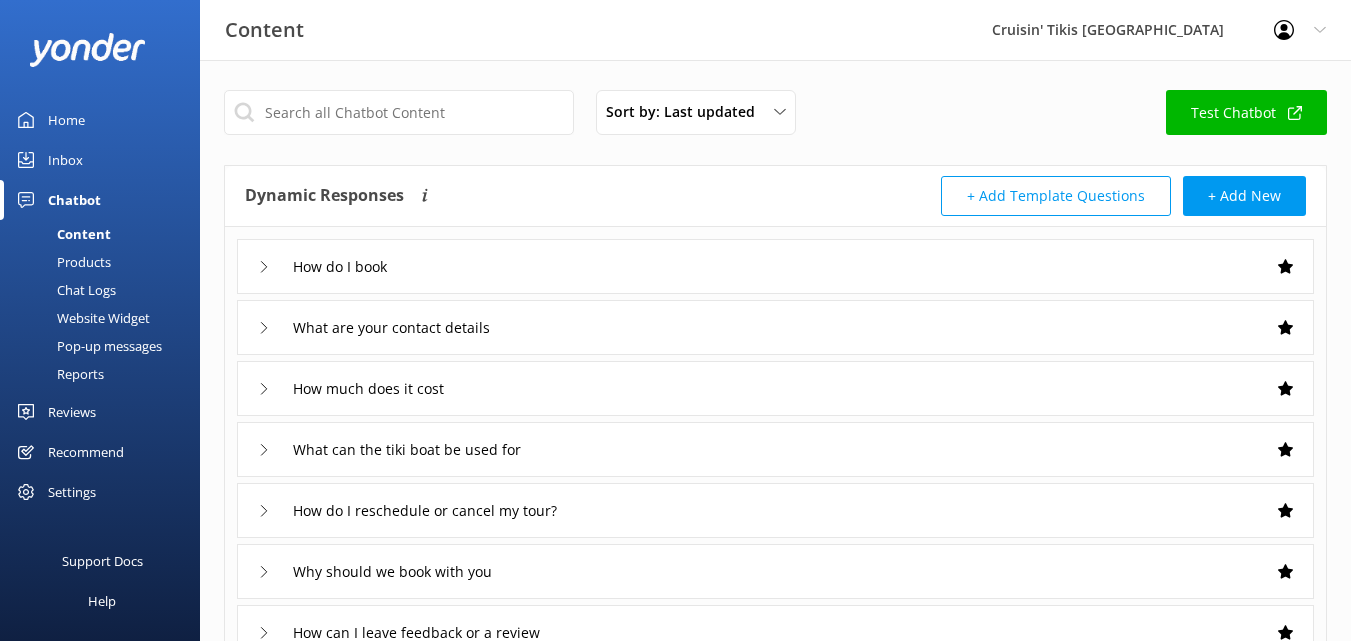 click on "What are your contact details" at bounding box center (775, 327) 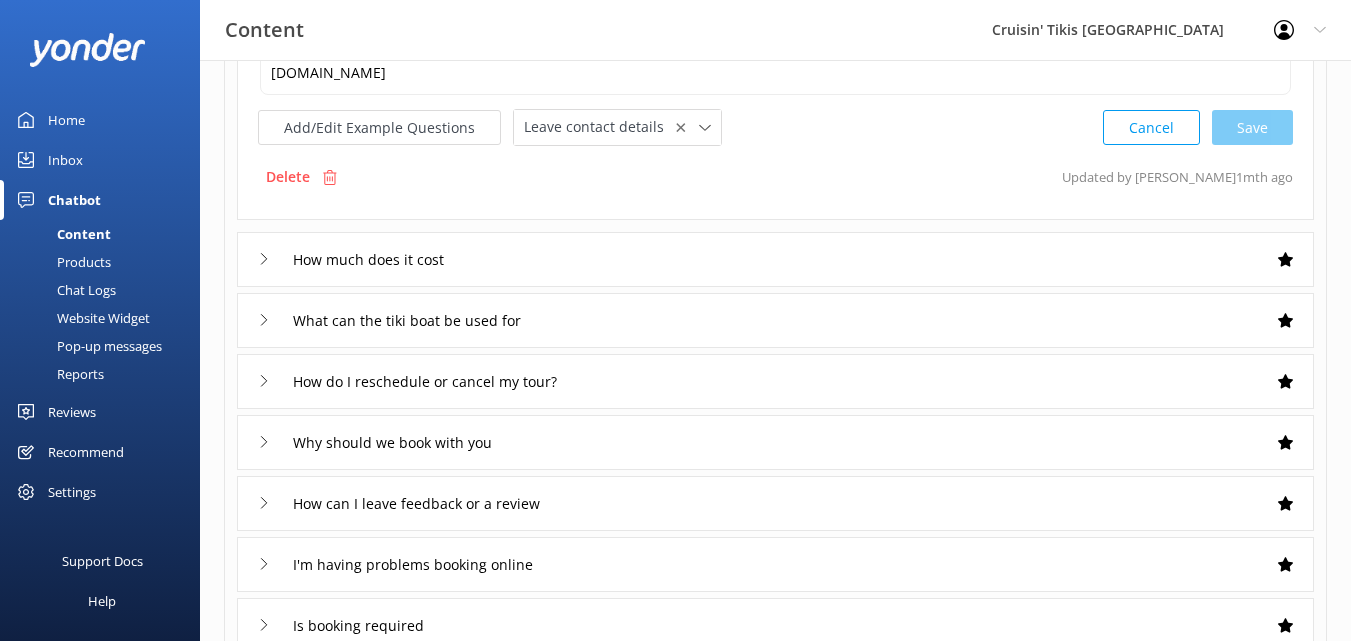 scroll, scrollTop: 338, scrollLeft: 0, axis: vertical 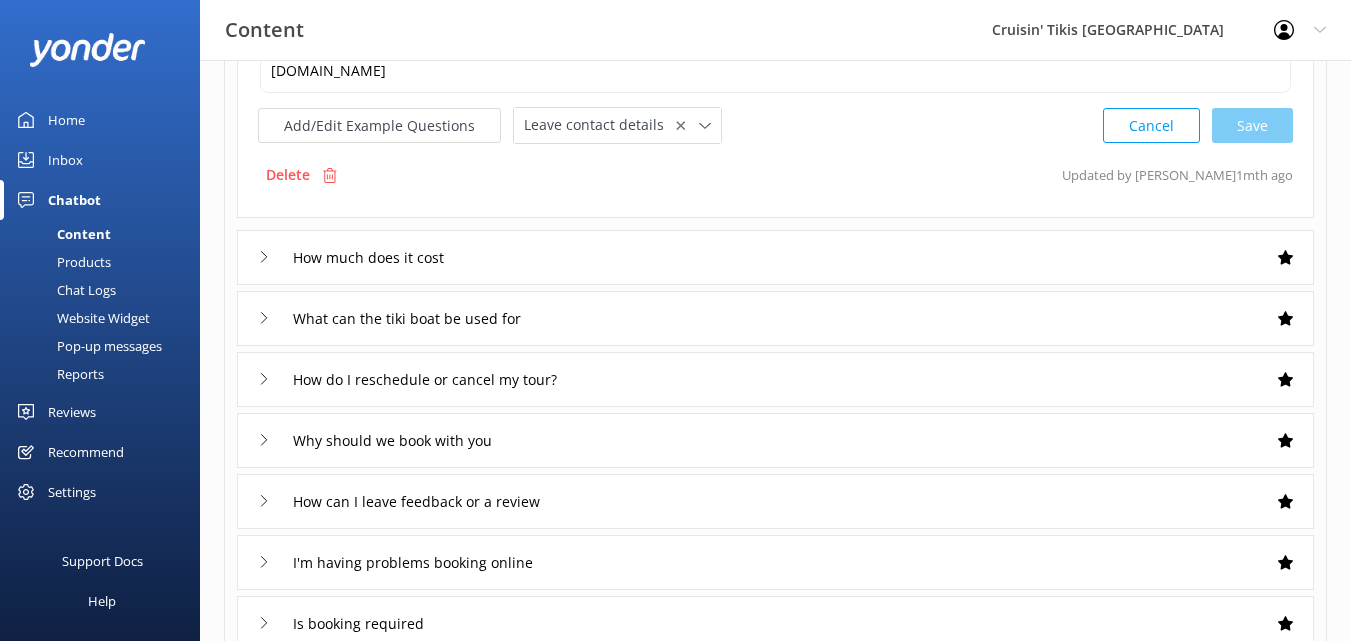 click on "How much does it cost" at bounding box center [775, 257] 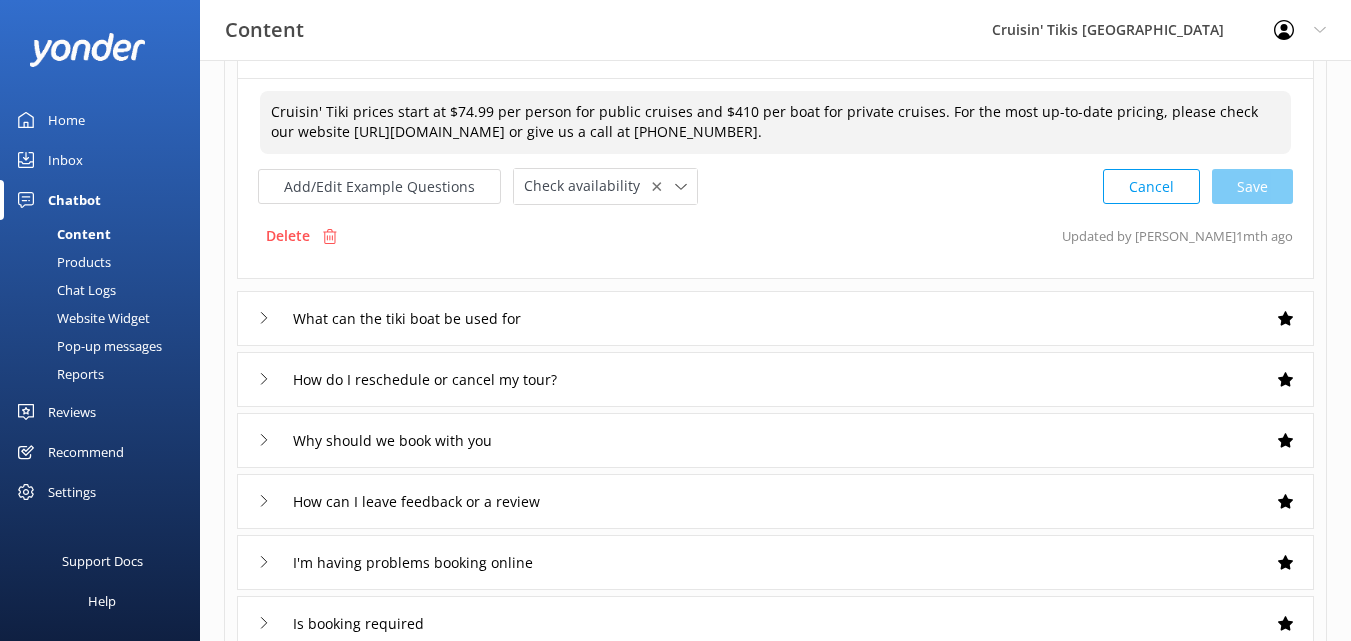 click on "Cruisin' Tiki prices start at $74.99 per person for public cruises and $410 per boat for private cruises. For the most up-to-date pricing, please check our website [URL][DOMAIN_NAME] or give us a call at [PHONE_NUMBER]." at bounding box center (775, 122) 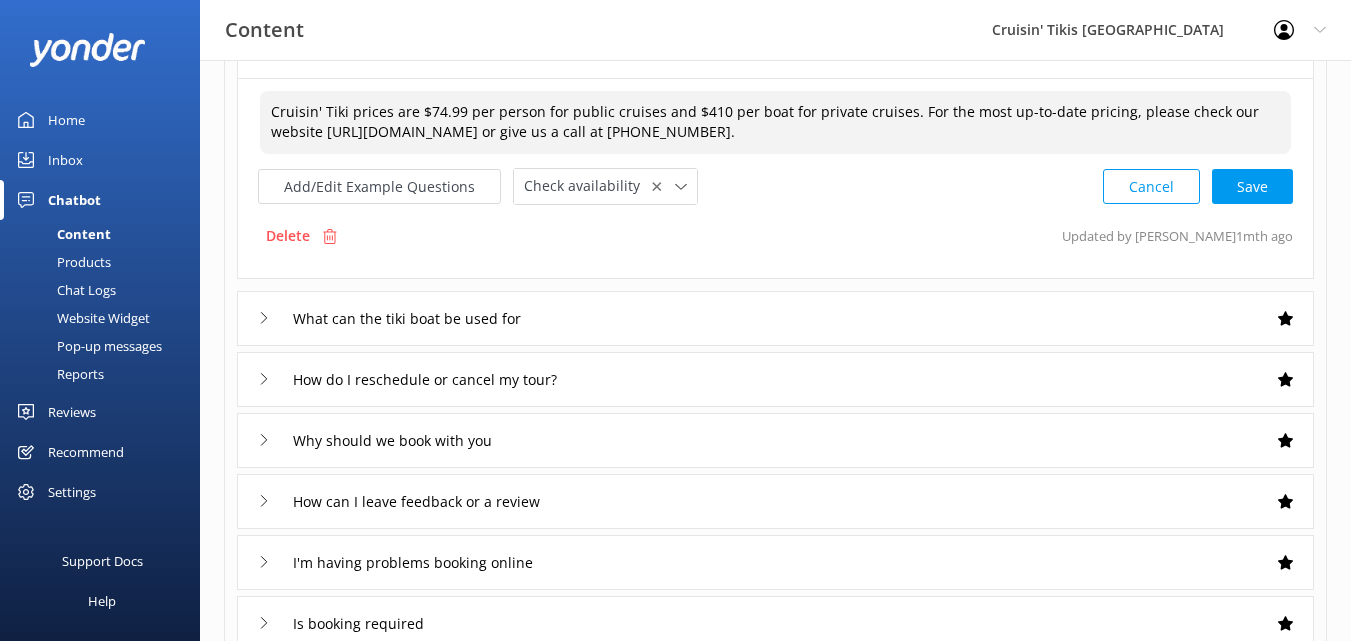 click on "Cancel Save" at bounding box center (1198, 186) 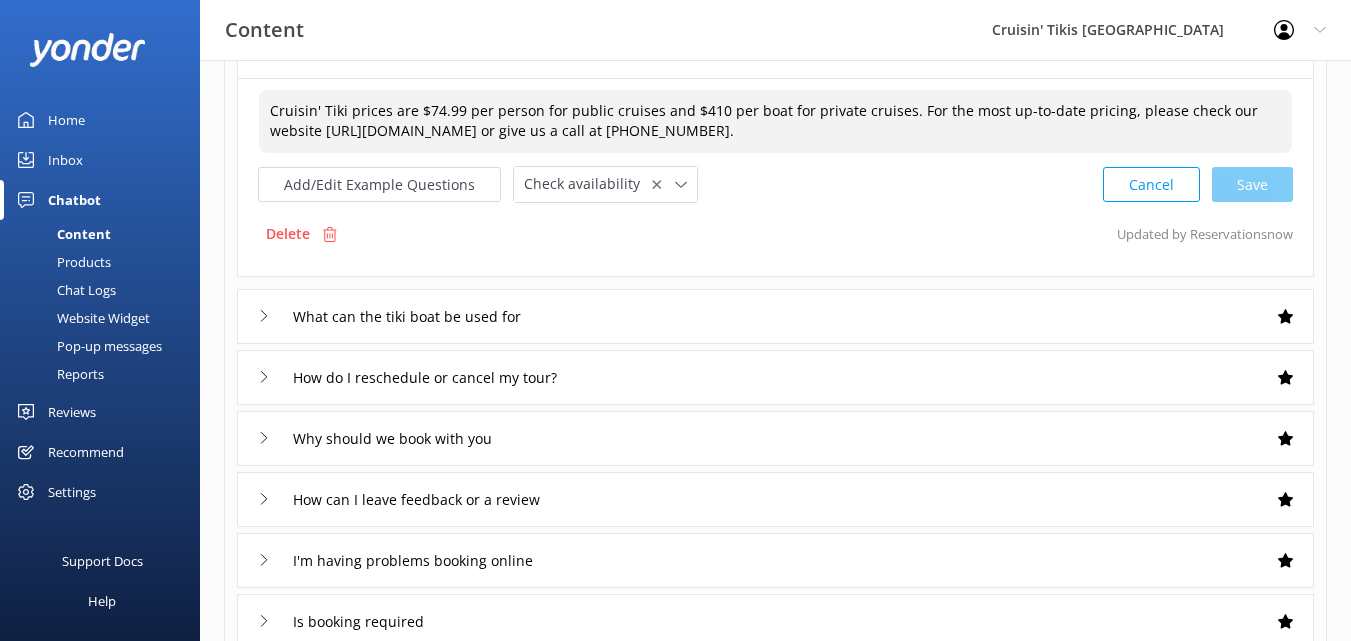 type on "Cruisin' Tiki prices are $74.99 per person for public cruises and $410 per boat for private cruises. For the most up-to-date pricing, please check our website [URL][DOMAIN_NAME] or give us a call at [PHONE_NUMBER]." 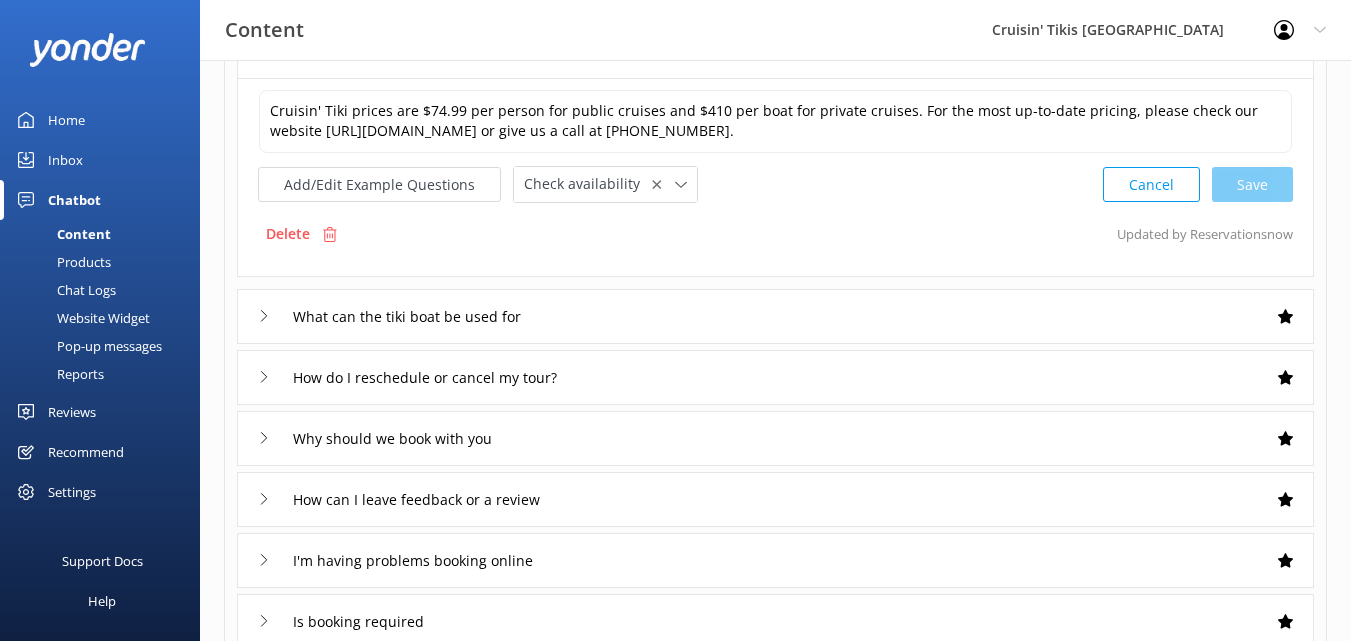 click on "What can the tiki boat be used for" at bounding box center (775, 316) 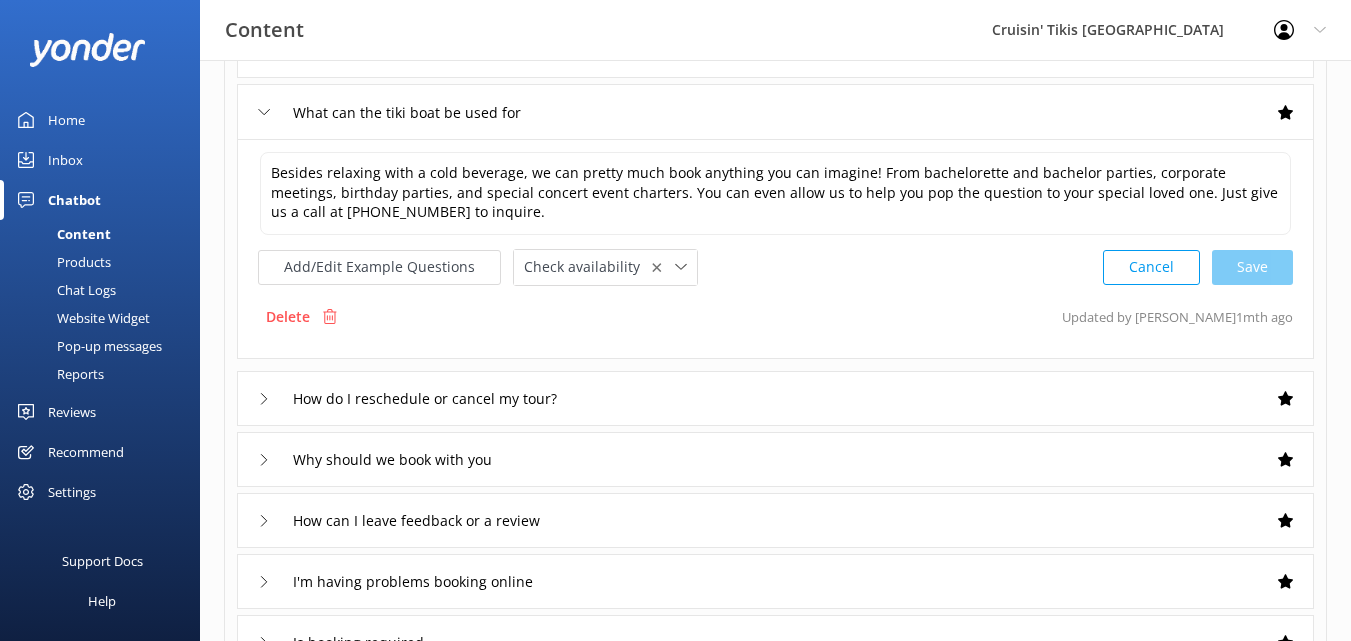 click on "How do I reschedule or cancel my tour?" at bounding box center [775, 398] 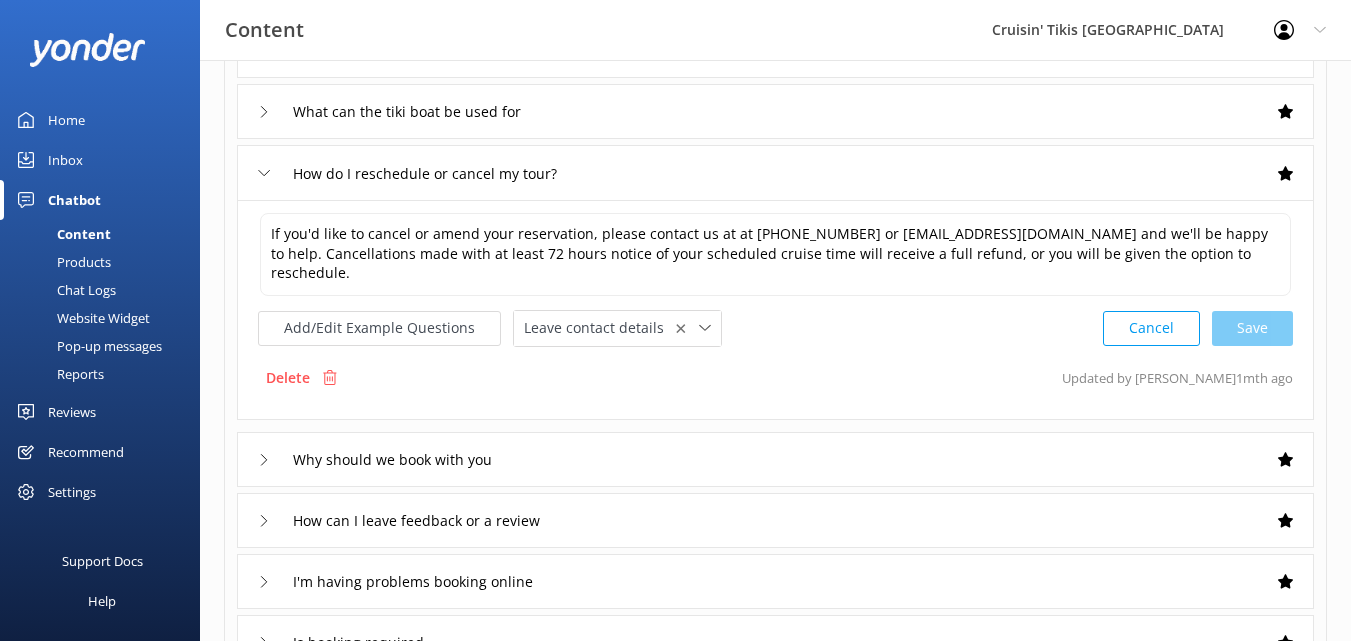 click on "Why should we book with you" at bounding box center [775, 459] 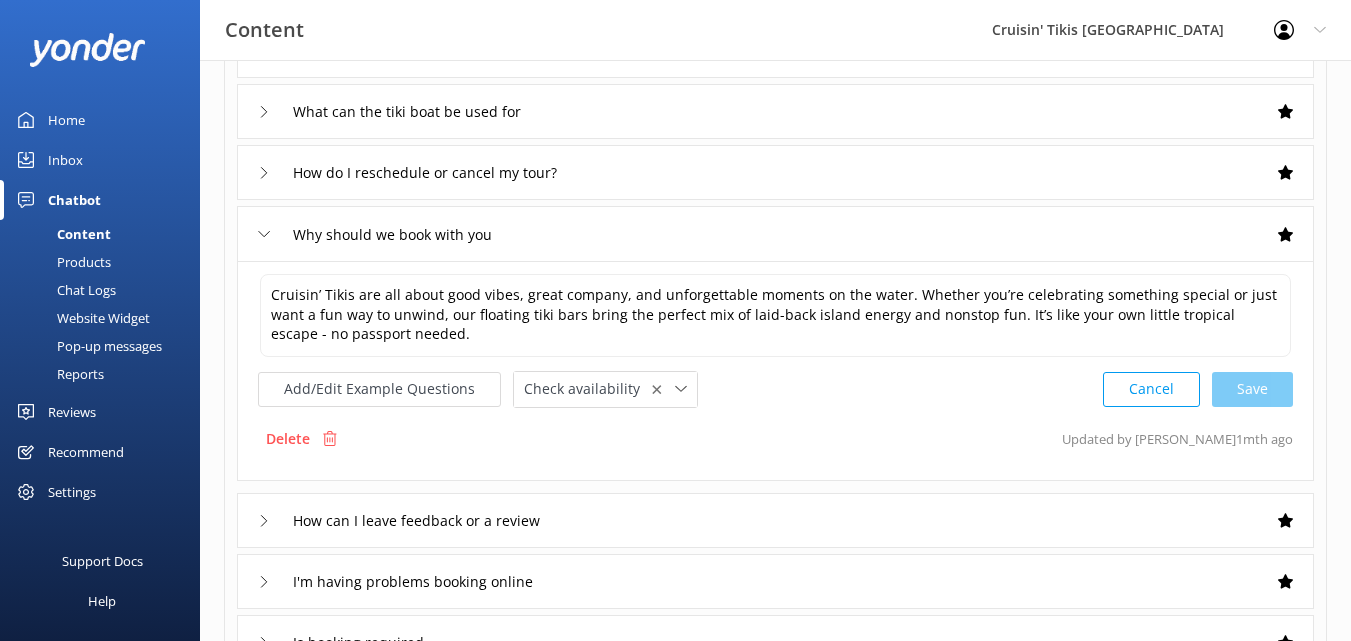 click on "How can I leave feedback or a review" at bounding box center (775, 520) 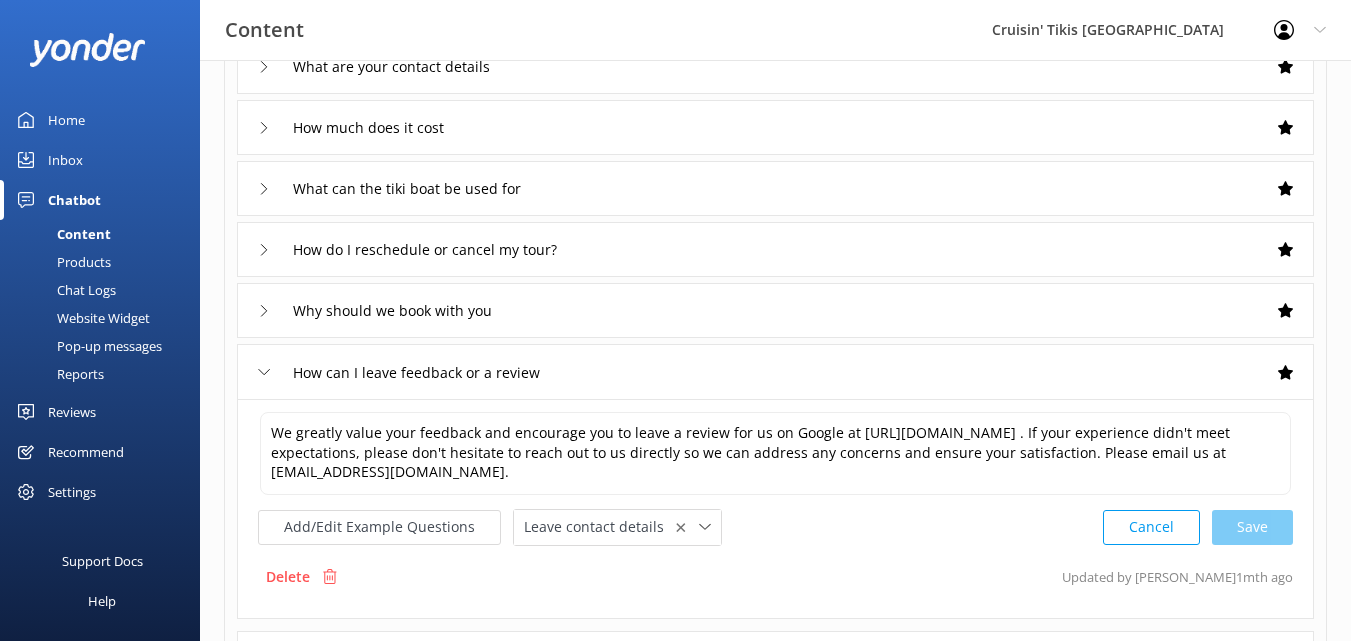 scroll, scrollTop: 241, scrollLeft: 0, axis: vertical 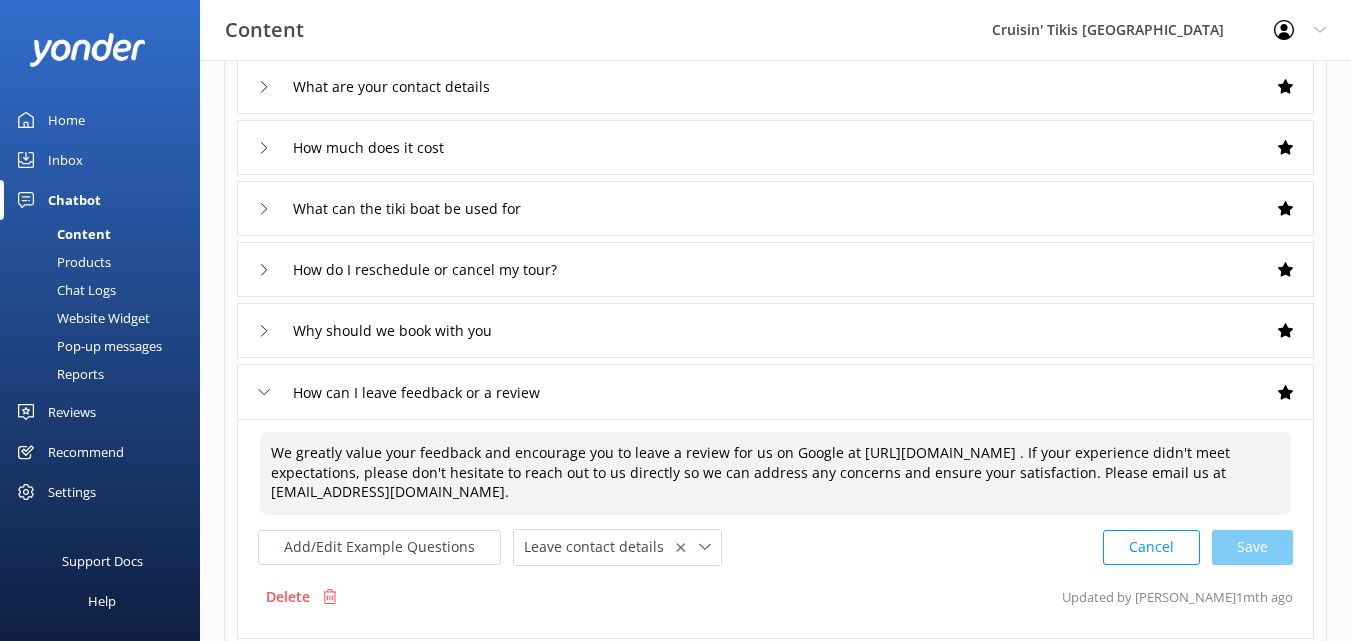 click on "We greatly value your feedback and encourage you to leave a review for us on Google at [URL][DOMAIN_NAME] . If your experience didn't meet expectations, please don't hesitate to reach out to us directly so we can address any concerns and ensure your satisfaction. Please email us at [EMAIL_ADDRESS][DOMAIN_NAME]." at bounding box center (775, 473) 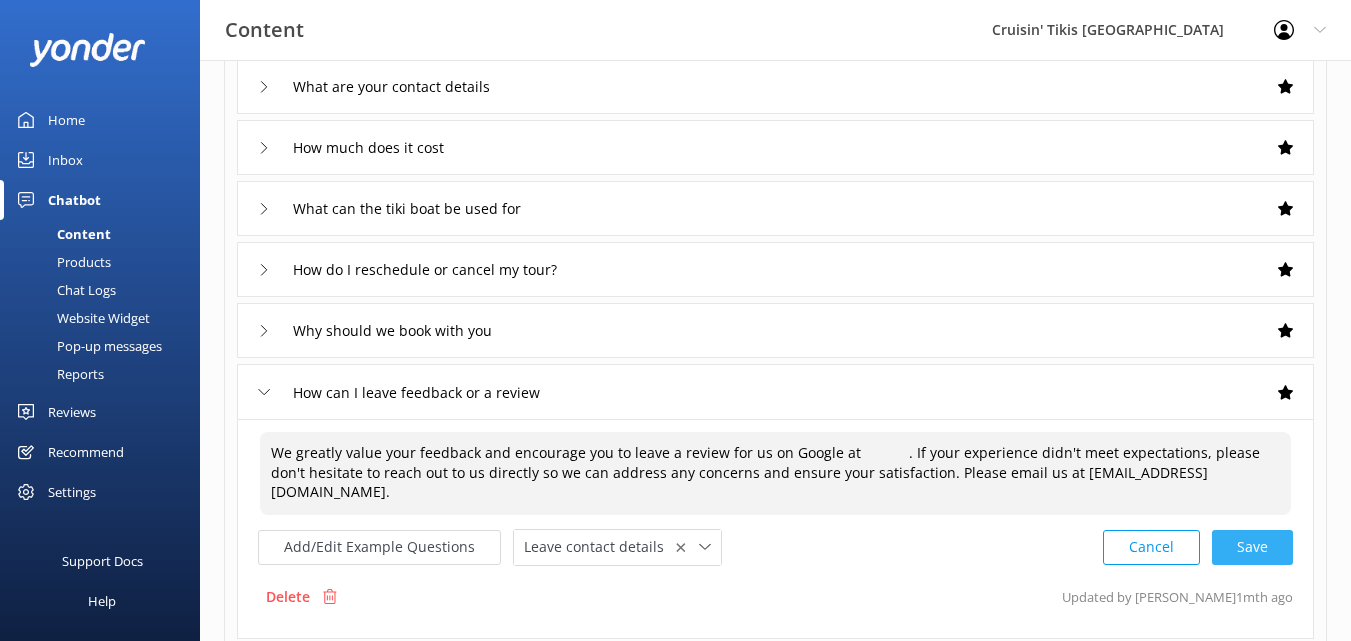 click on "Cancel Save" at bounding box center (1198, 547) 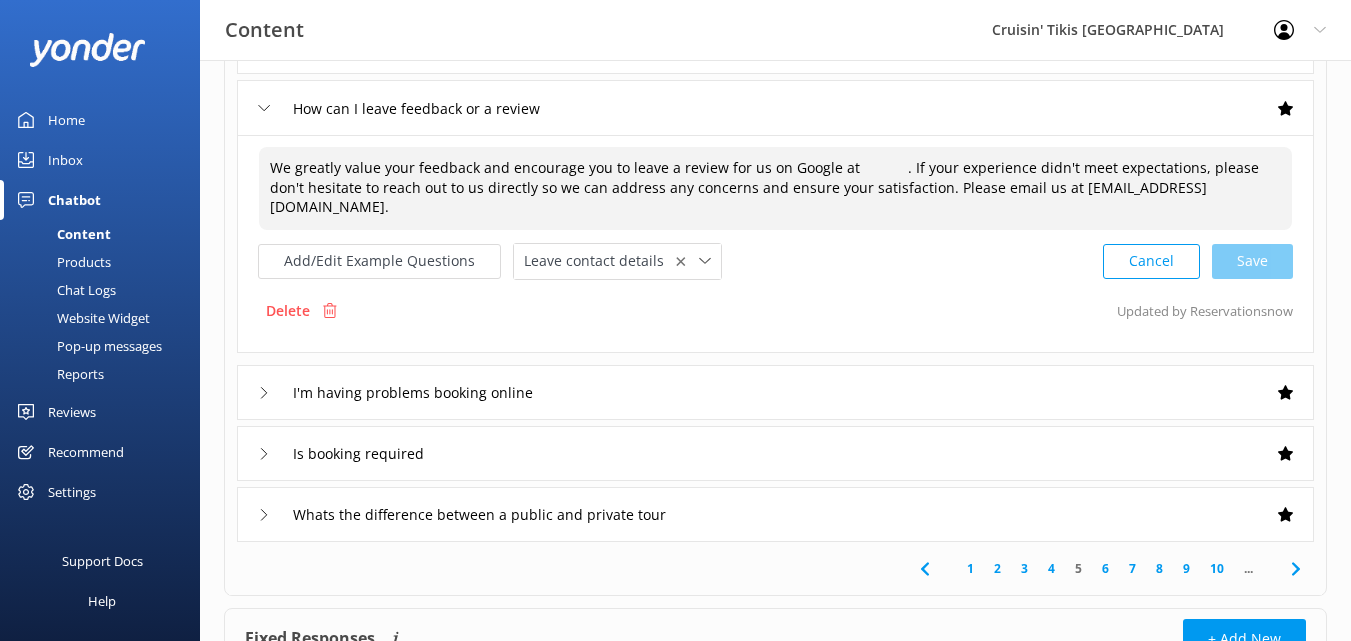 scroll, scrollTop: 527, scrollLeft: 0, axis: vertical 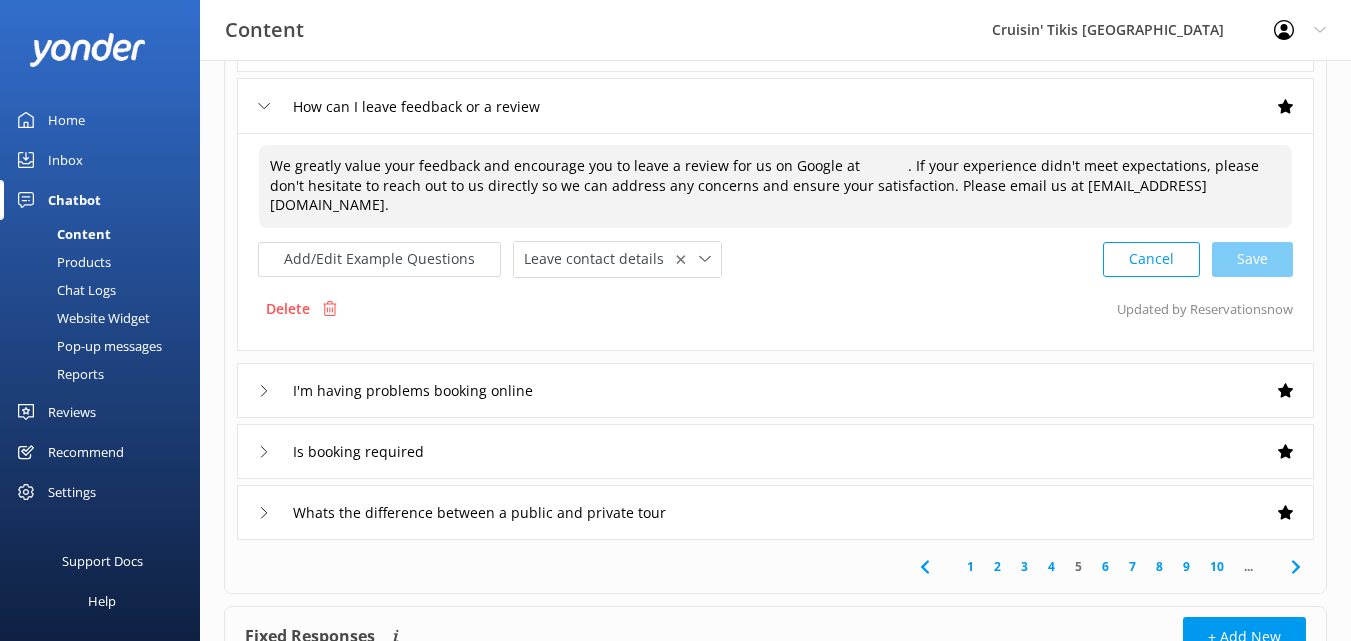 type on "We greatly value your feedback and encourage you to leave a review for us on Google at            . If your experience didn't meet expectations, please don't hesitate to reach out to us directly so we can address any concerns and ensure your satisfaction. Please email us at [EMAIL_ADDRESS][DOMAIN_NAME]." 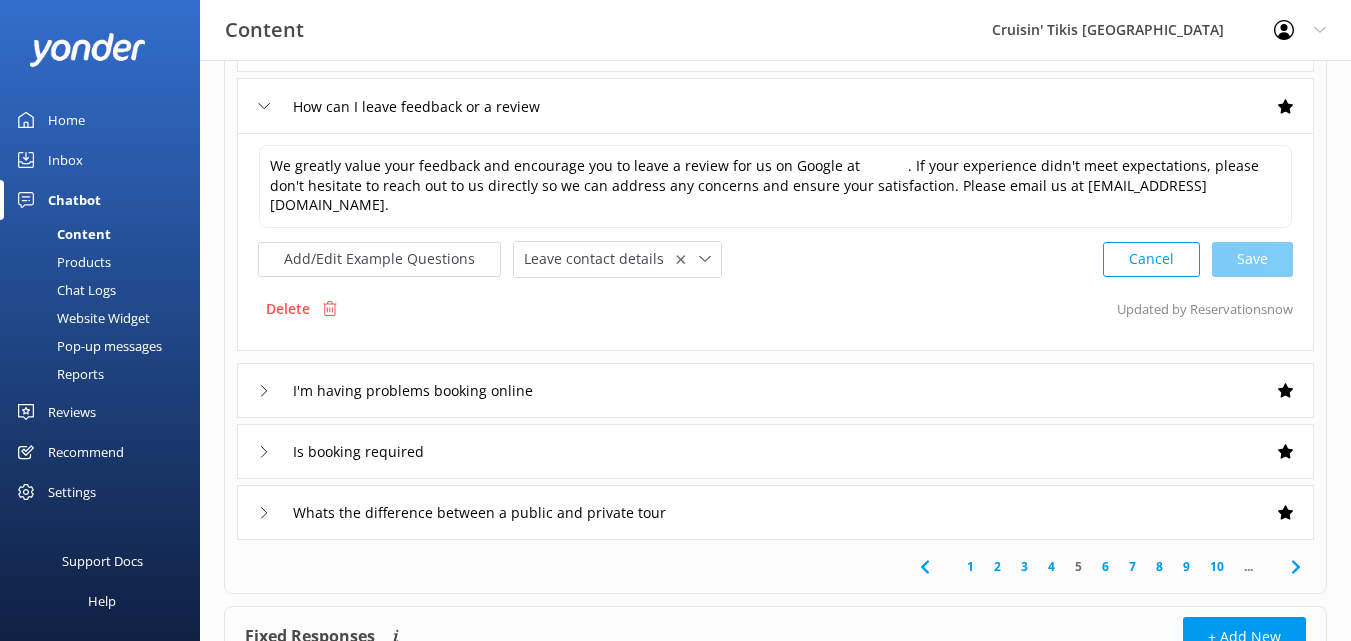 click on "I'm having problems booking online" at bounding box center [775, 390] 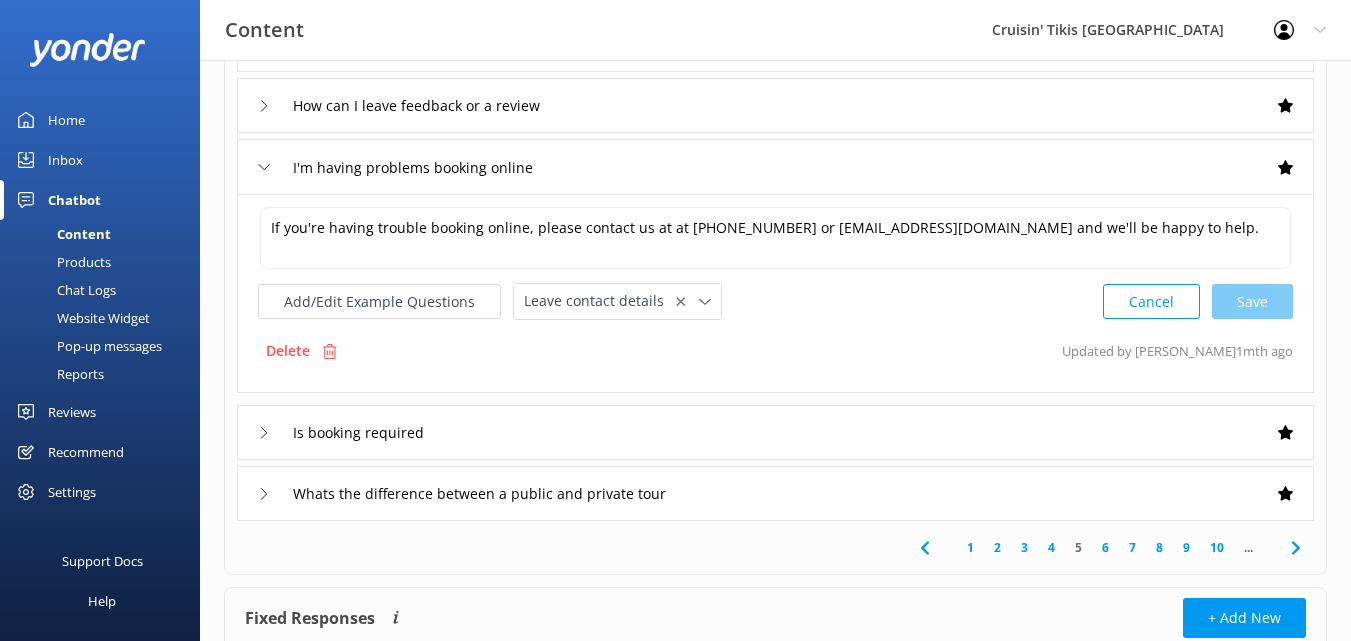 click on "Is booking required" at bounding box center [775, 432] 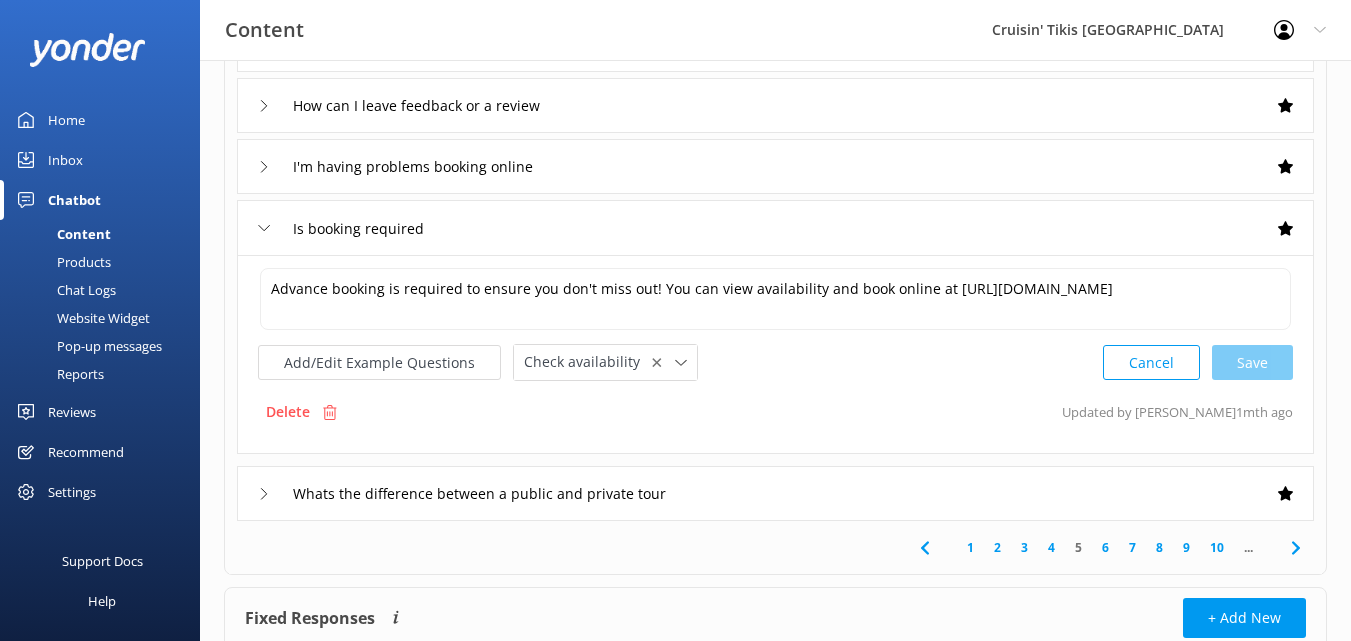 click on "Whats the difference between a public and private tour" at bounding box center [775, 493] 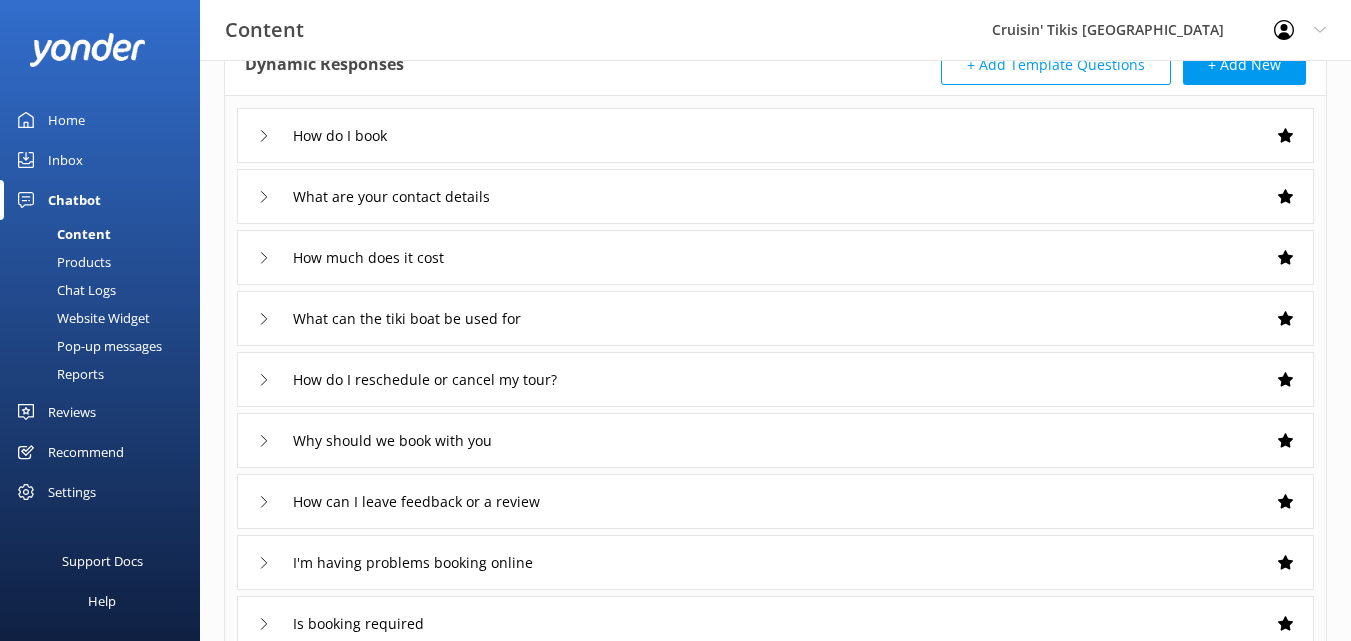 scroll, scrollTop: 0, scrollLeft: 0, axis: both 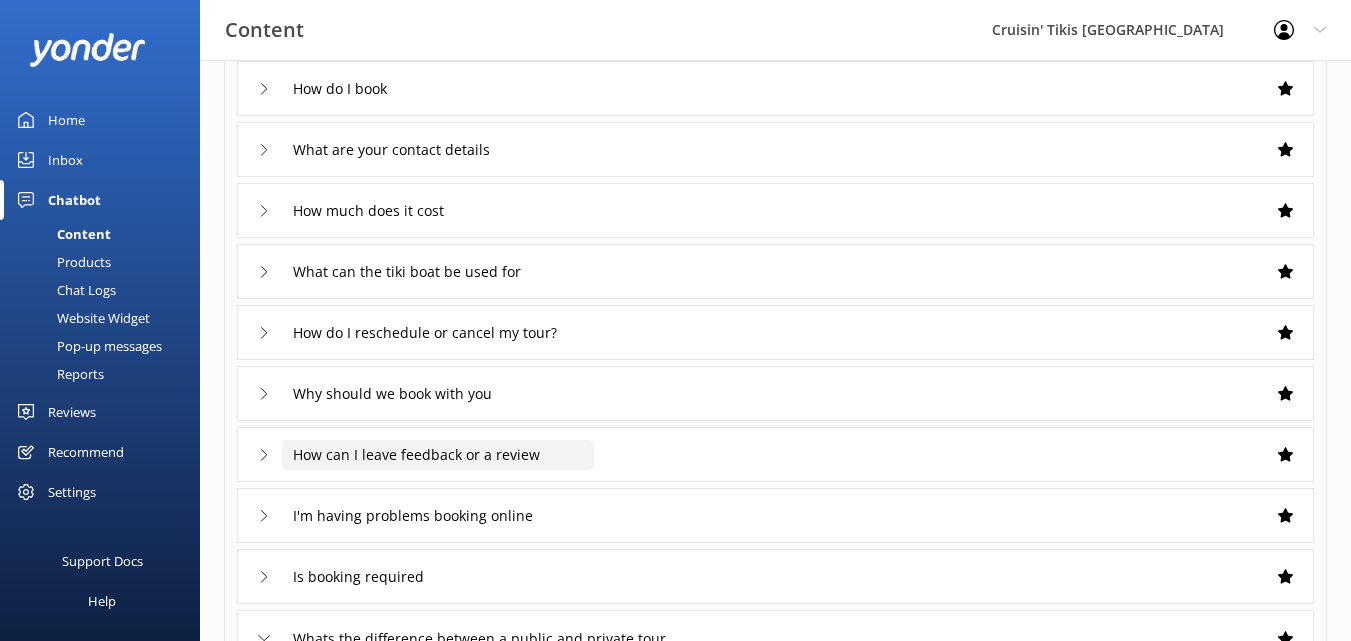 click on "How can I leave feedback or a review" at bounding box center (350, 89) 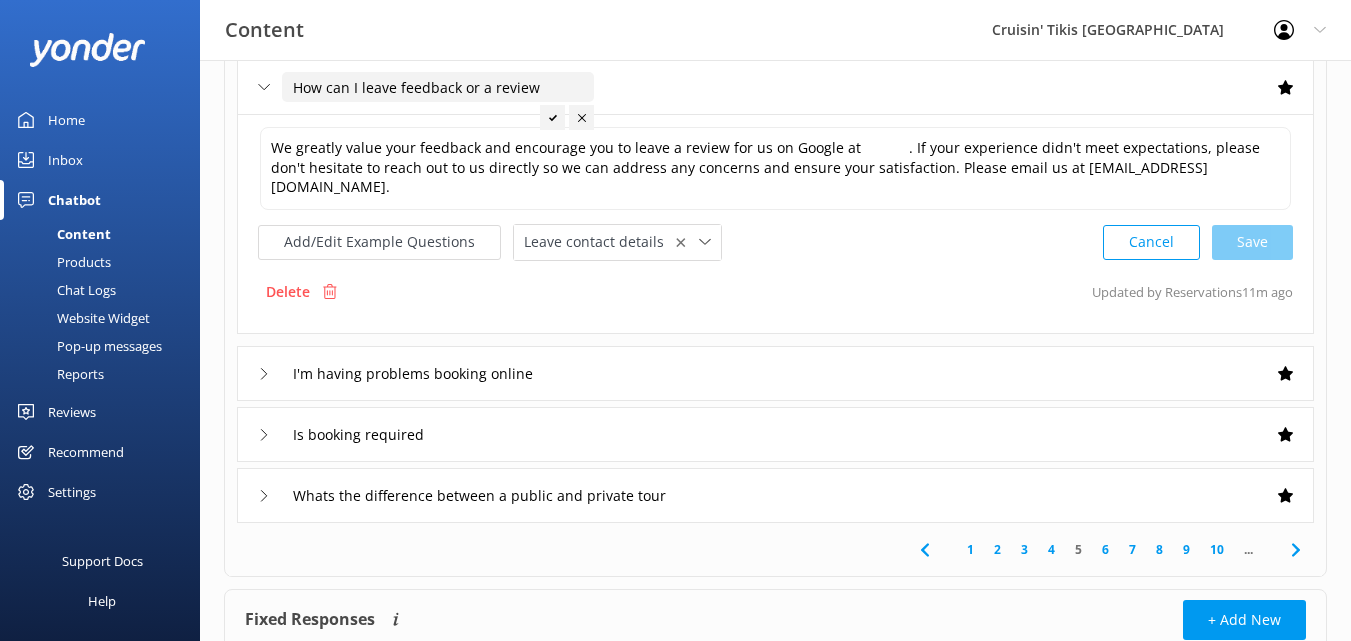 scroll, scrollTop: 574, scrollLeft: 0, axis: vertical 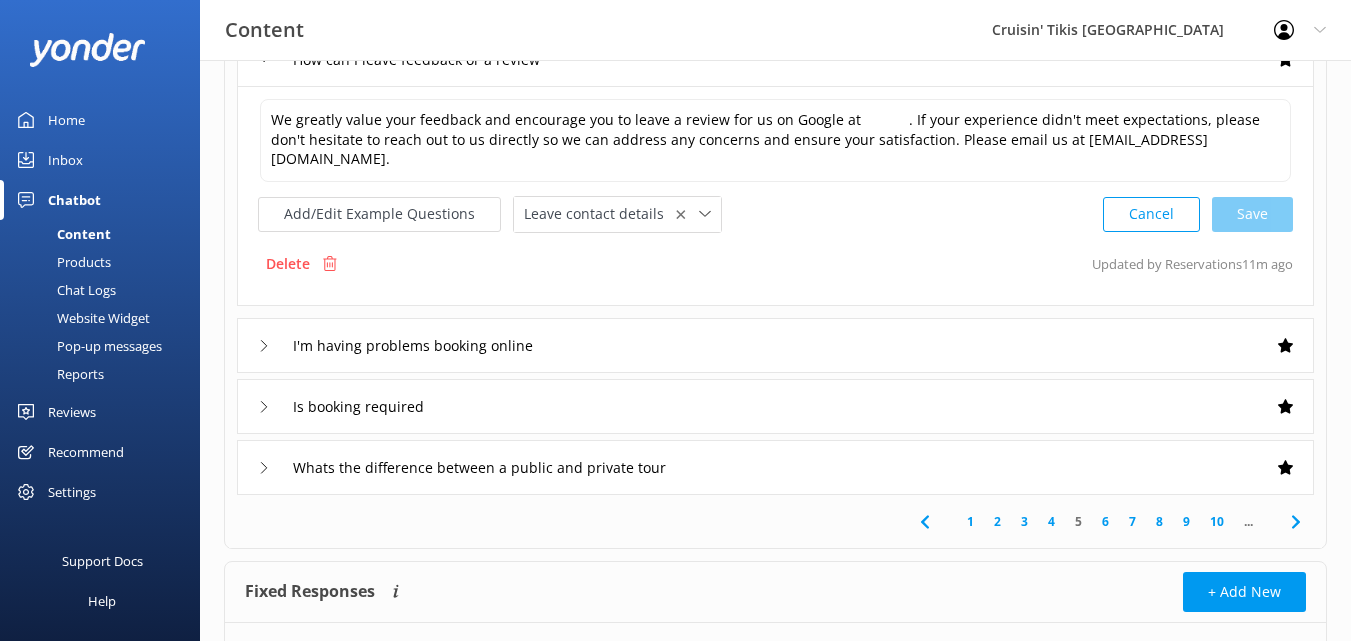 click on "Is booking required" at bounding box center [775, 406] 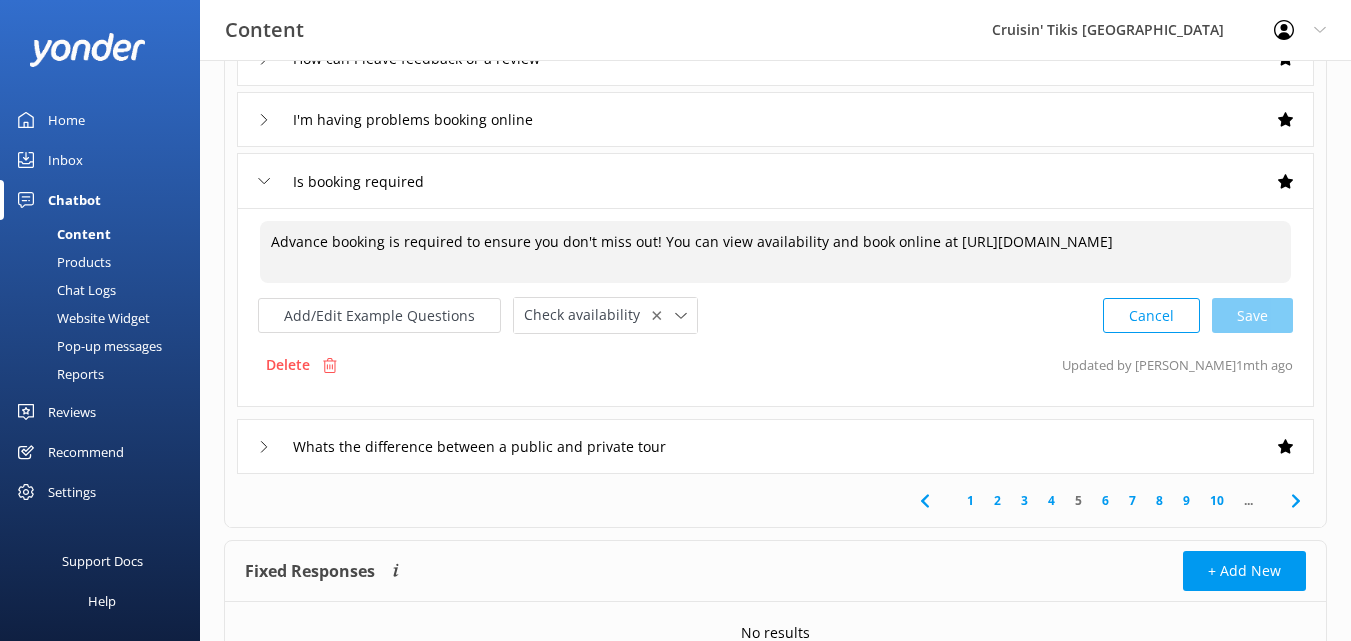 click on "Advance booking is required to ensure you don't miss out! You can view availability and book online at [URL][DOMAIN_NAME]" at bounding box center [775, 252] 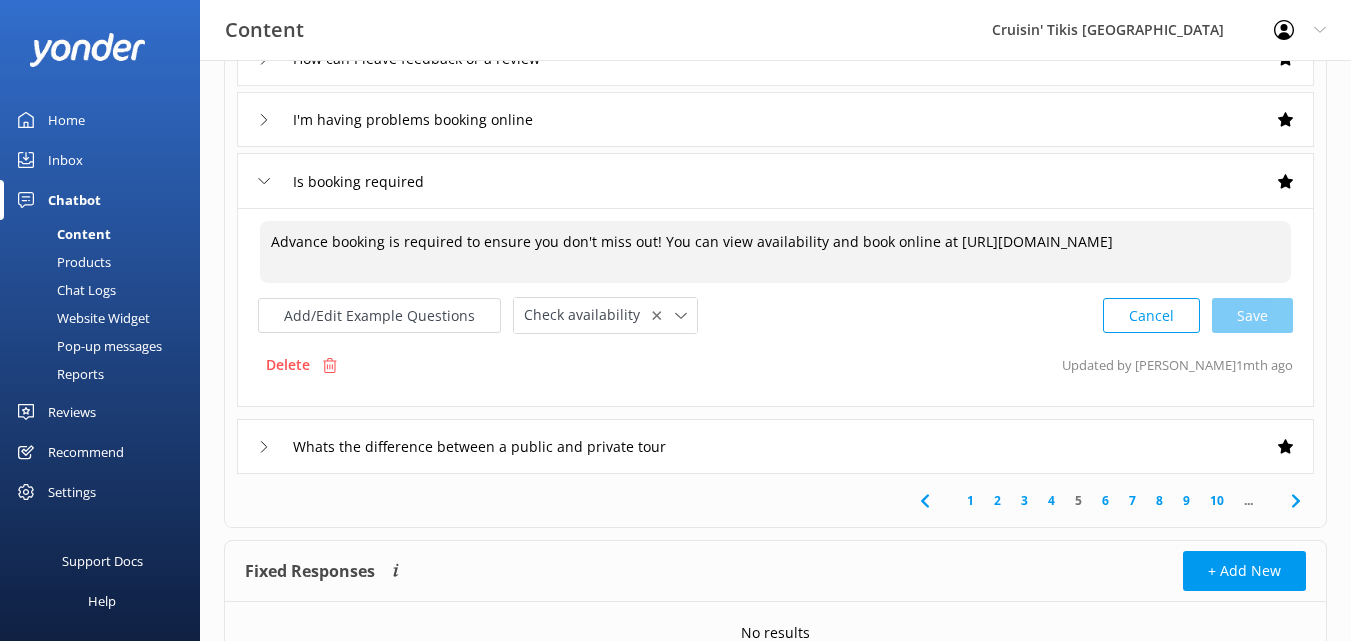click on "Inbox" at bounding box center (65, 160) 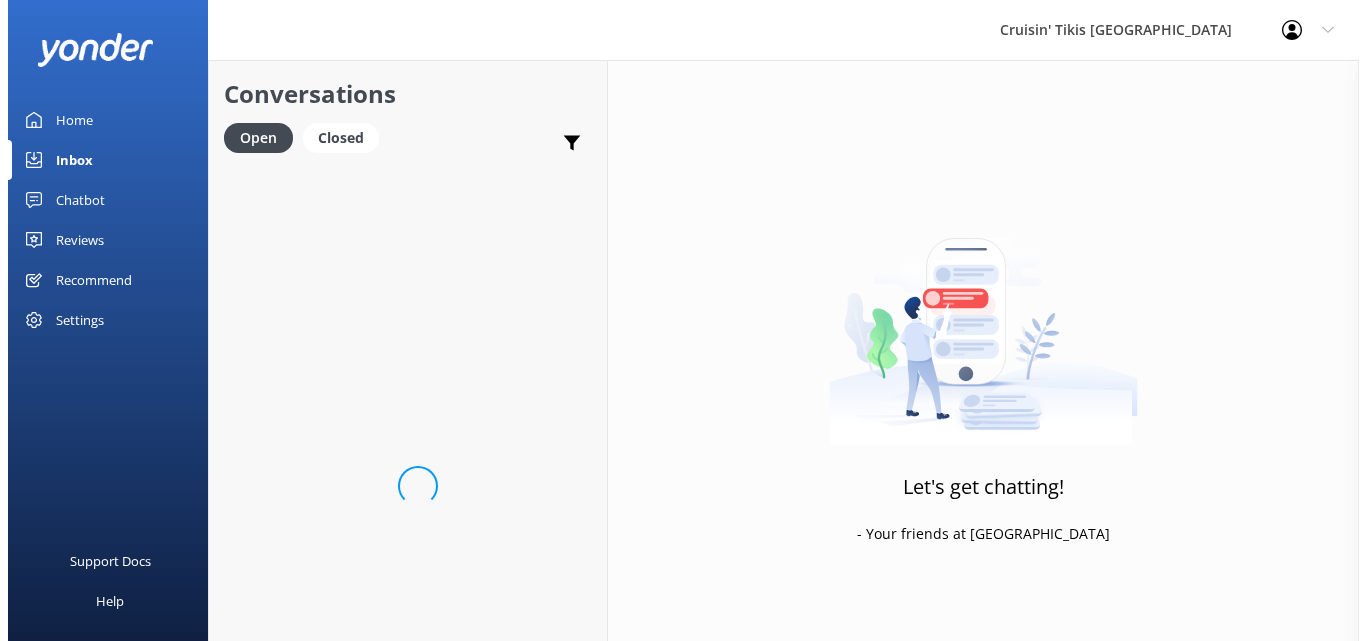 scroll, scrollTop: 0, scrollLeft: 0, axis: both 